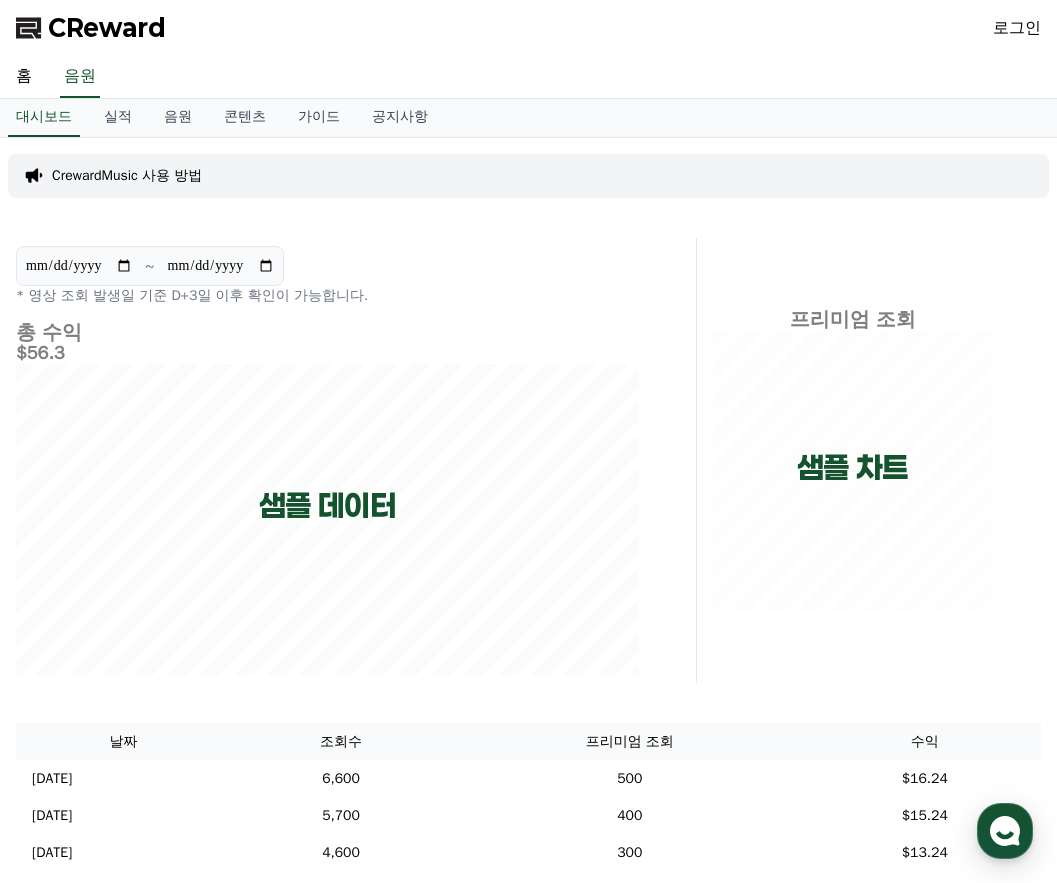 scroll, scrollTop: 0, scrollLeft: 0, axis: both 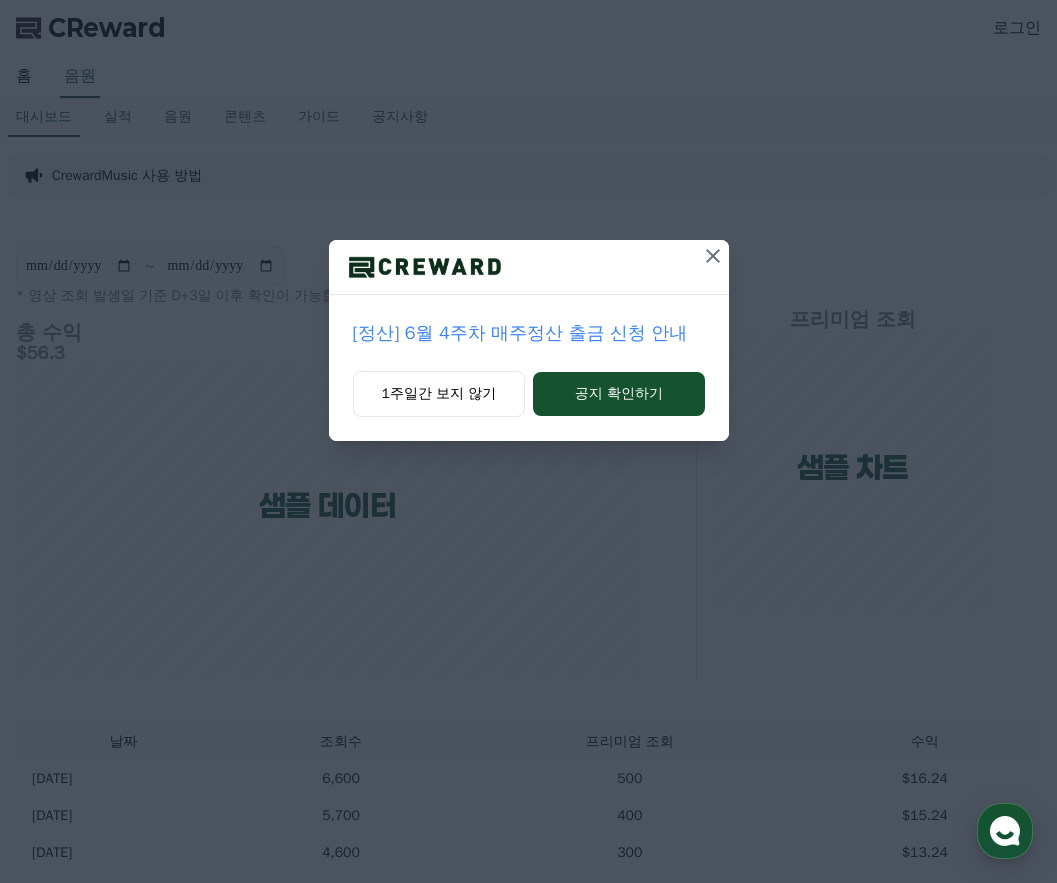 click 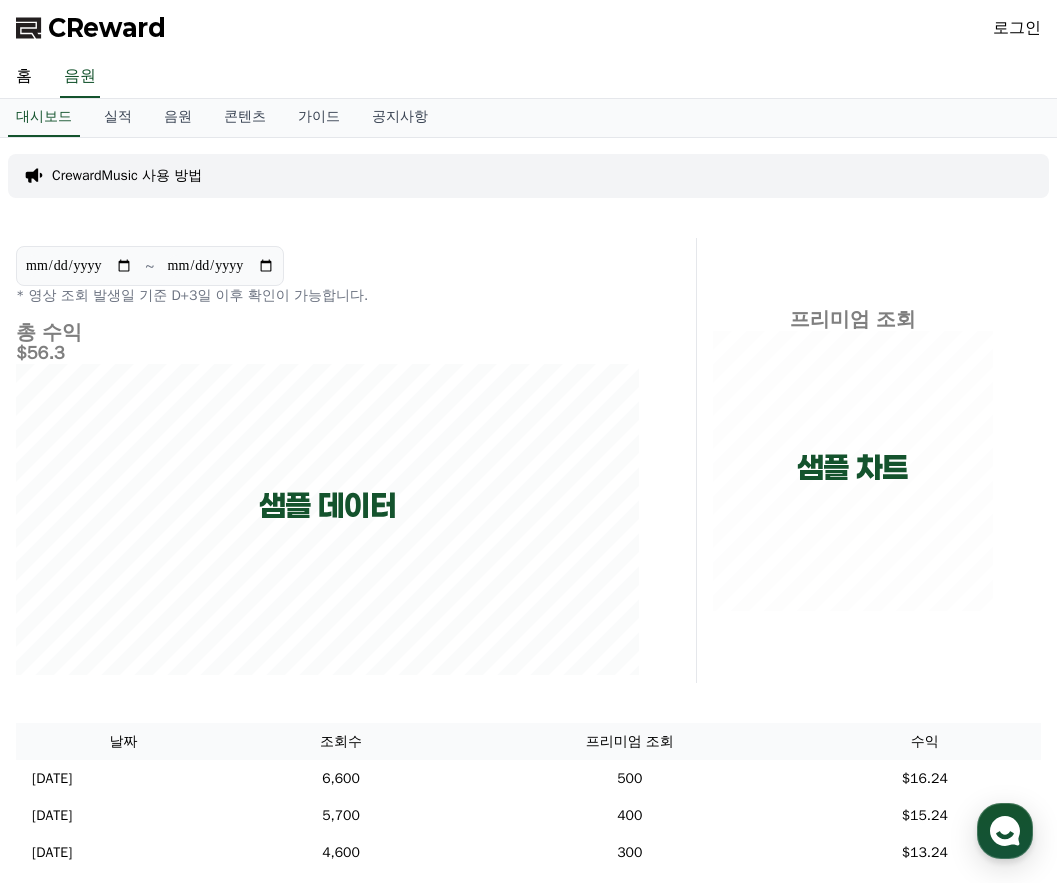 click on "로그인" at bounding box center (1017, 28) 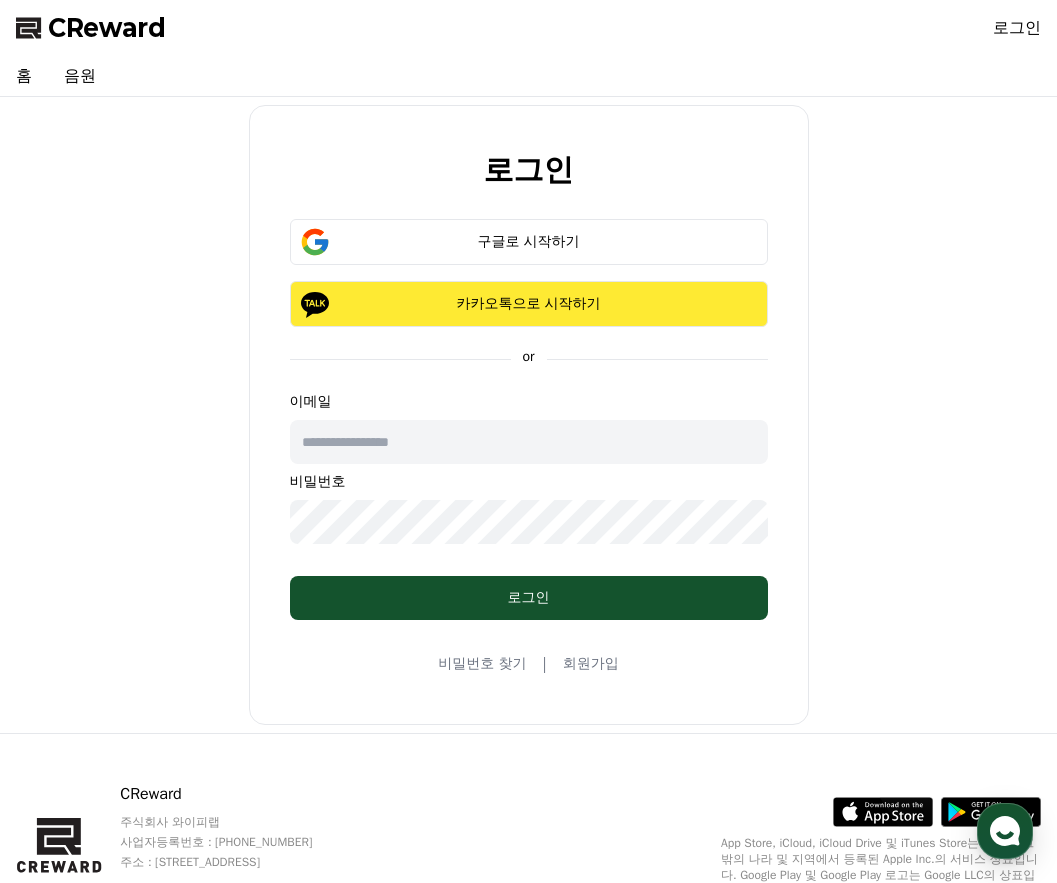 click on "카카오톡으로 시작하기" 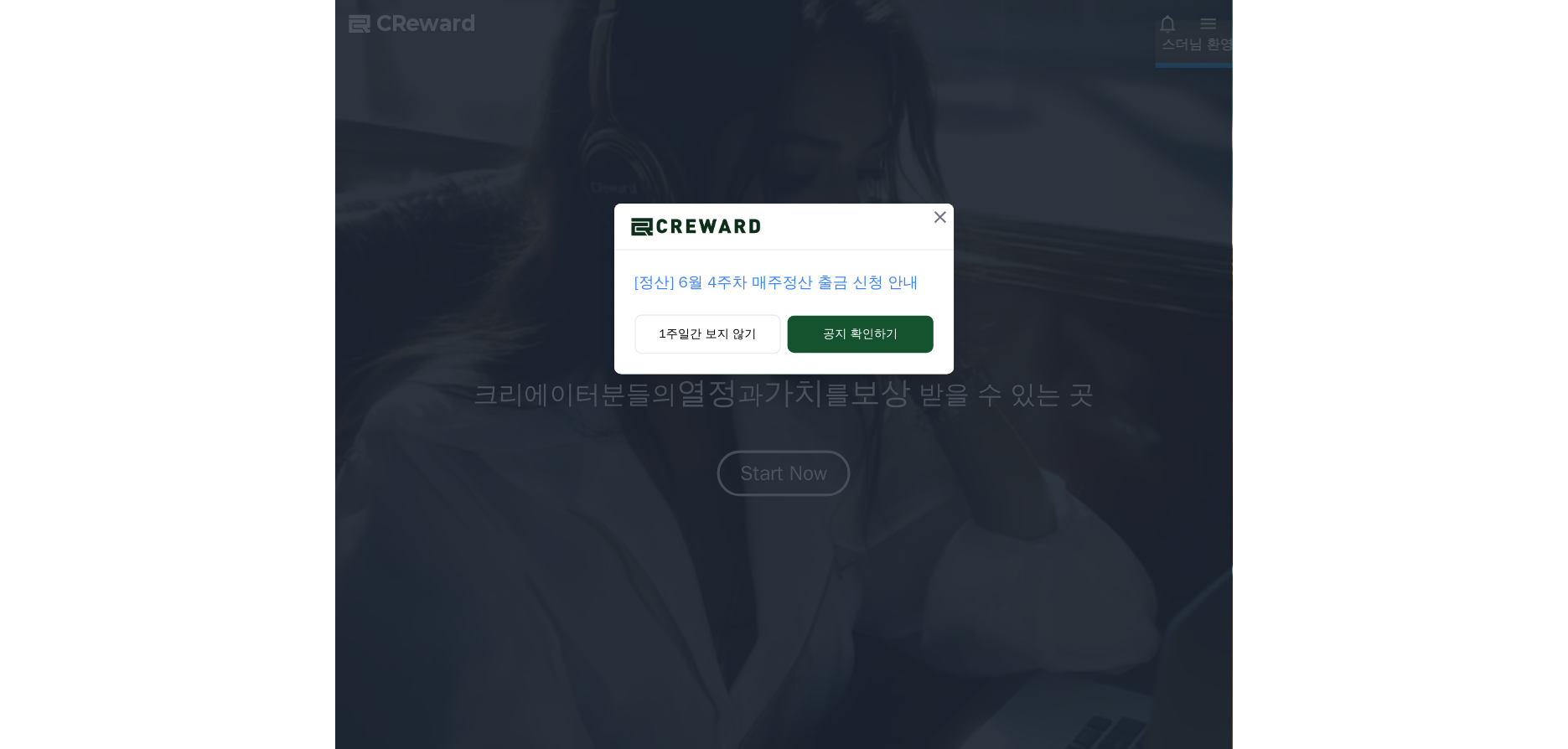 scroll, scrollTop: 0, scrollLeft: 0, axis: both 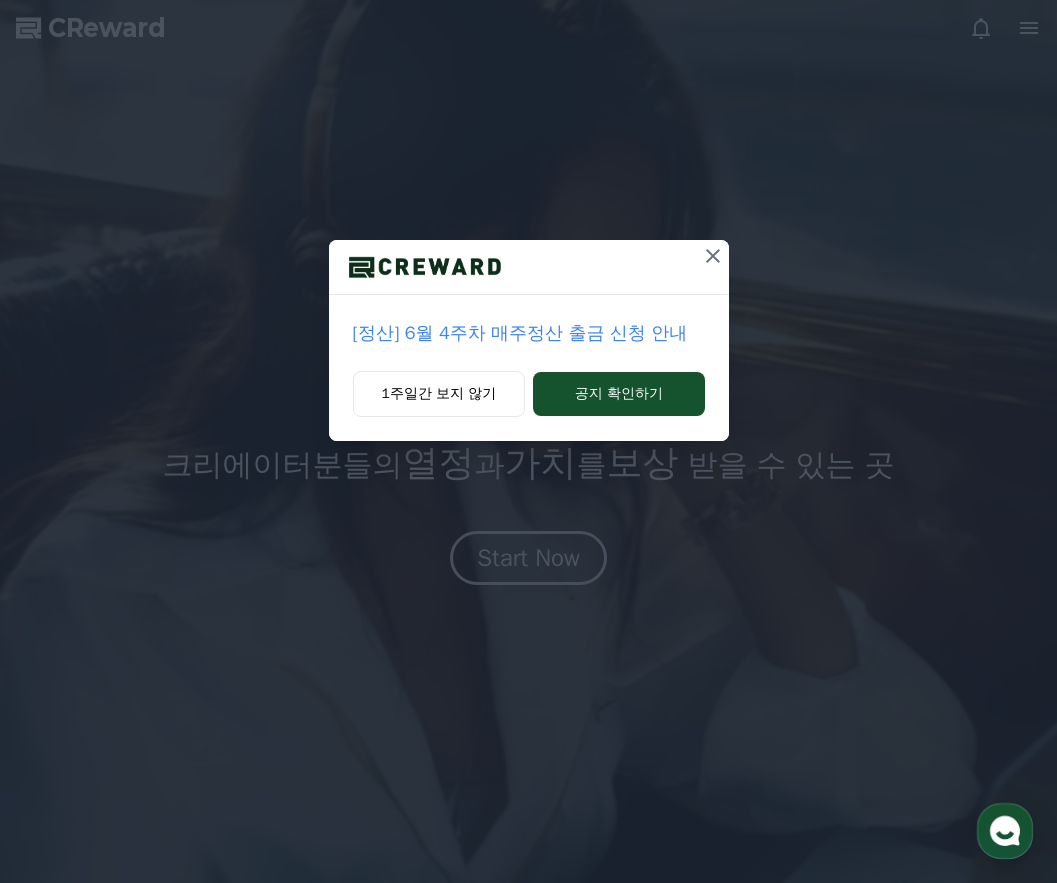 click 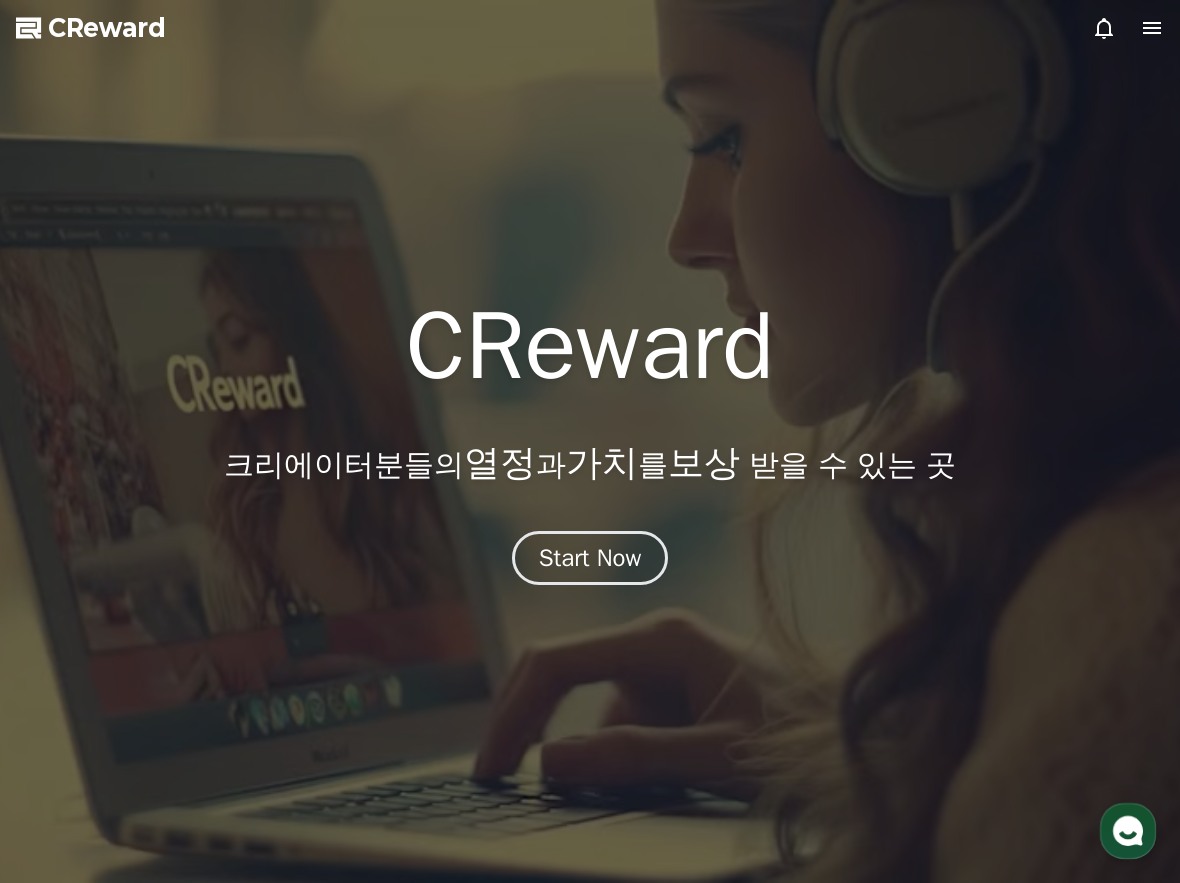 click 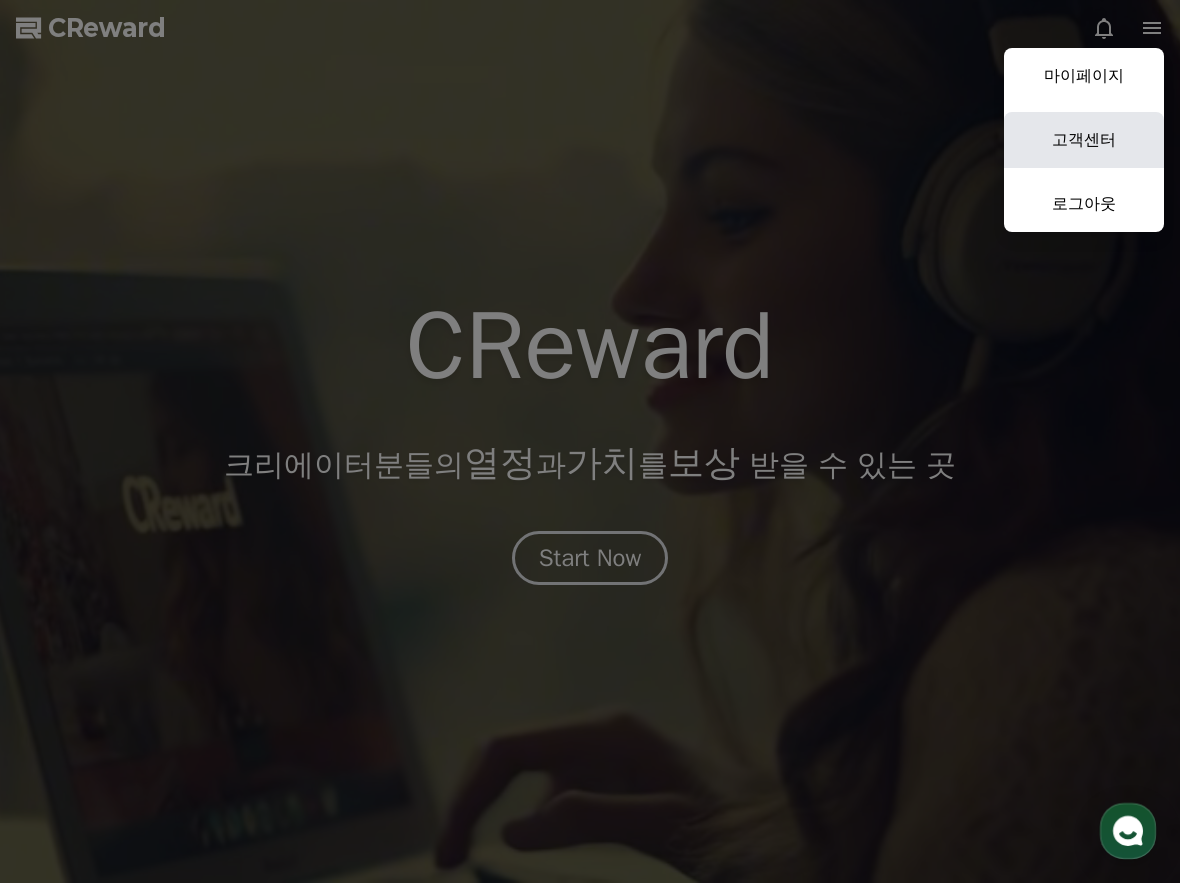 click on "고객센터" at bounding box center [1084, 140] 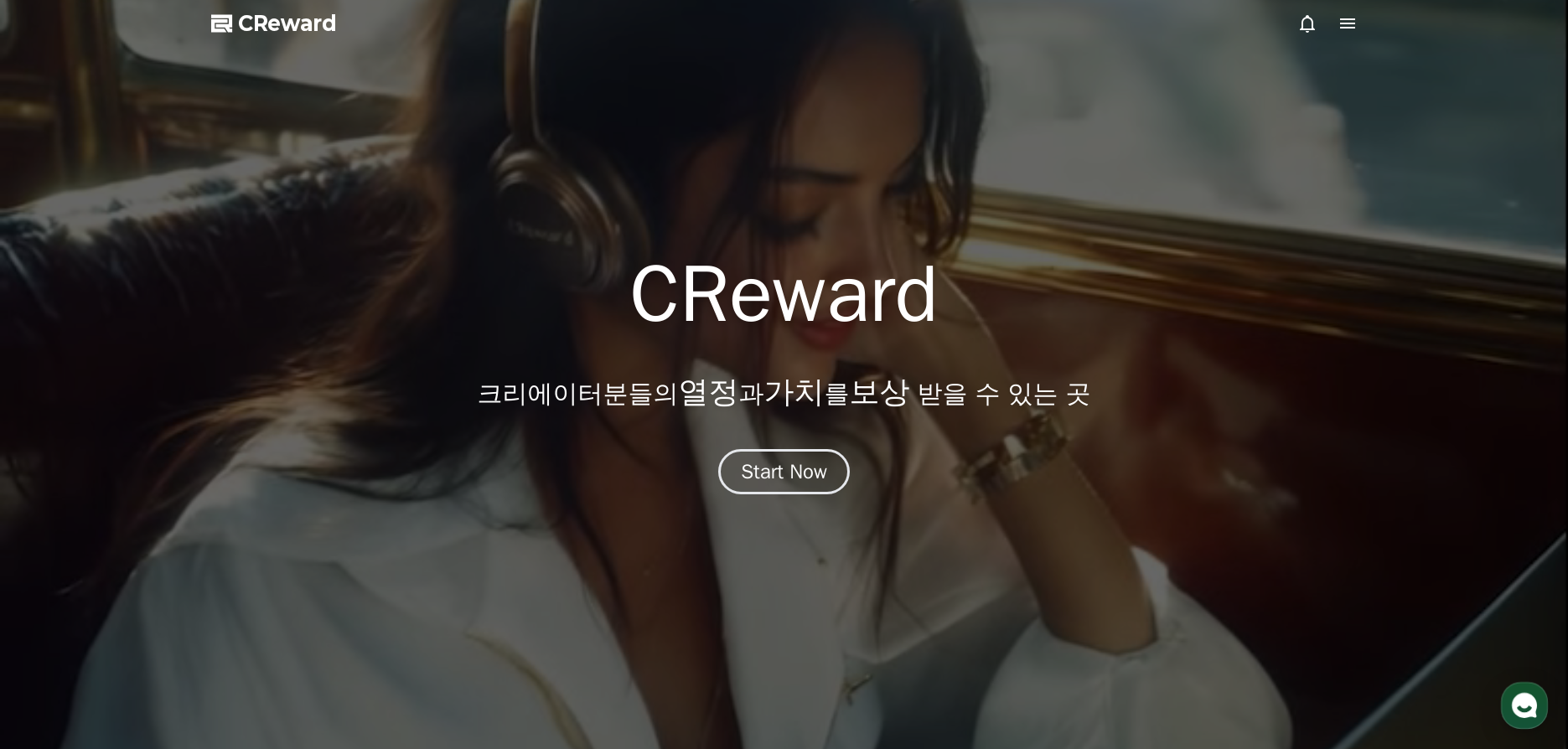 click on "CReward" at bounding box center (287, 23) 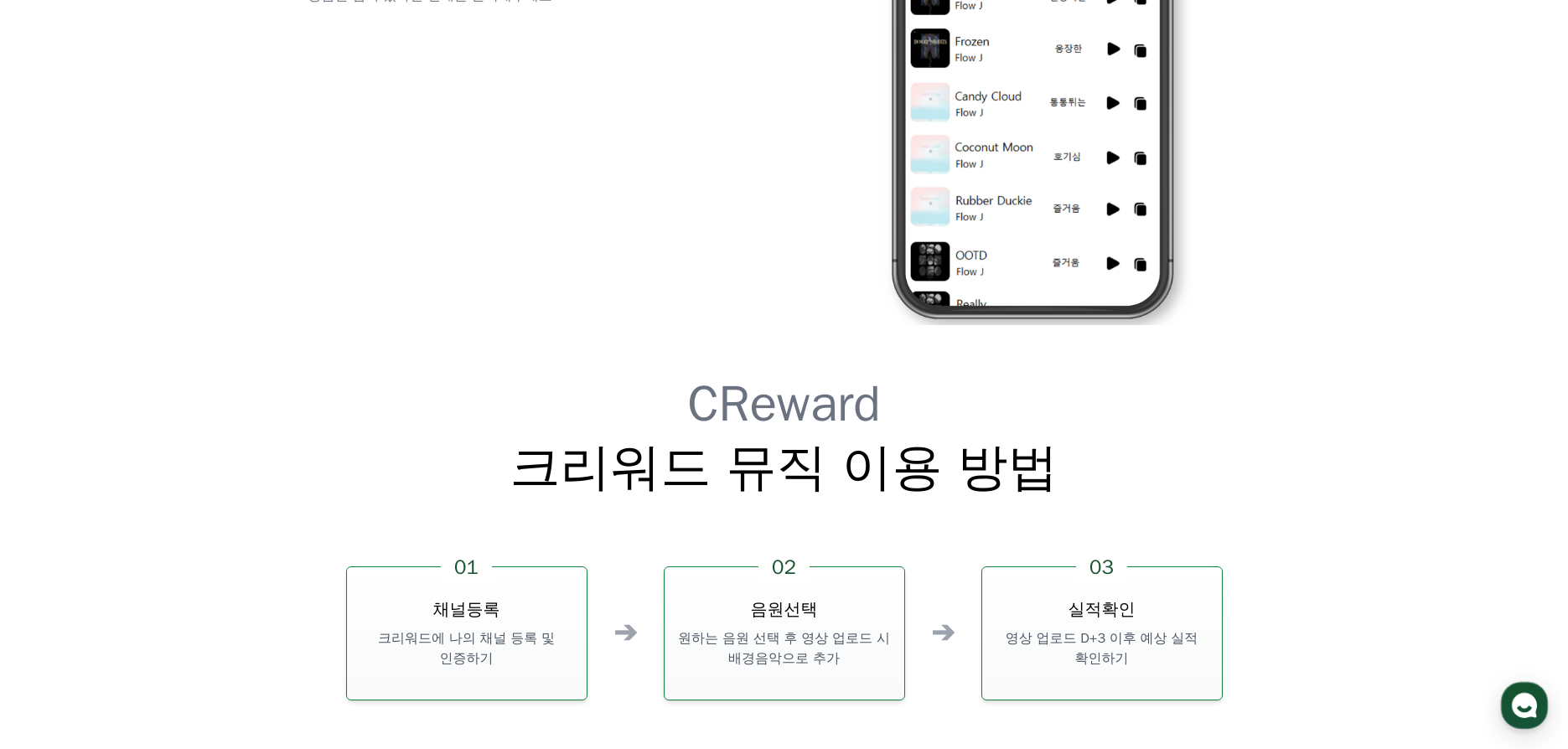 scroll, scrollTop: 4539, scrollLeft: 0, axis: vertical 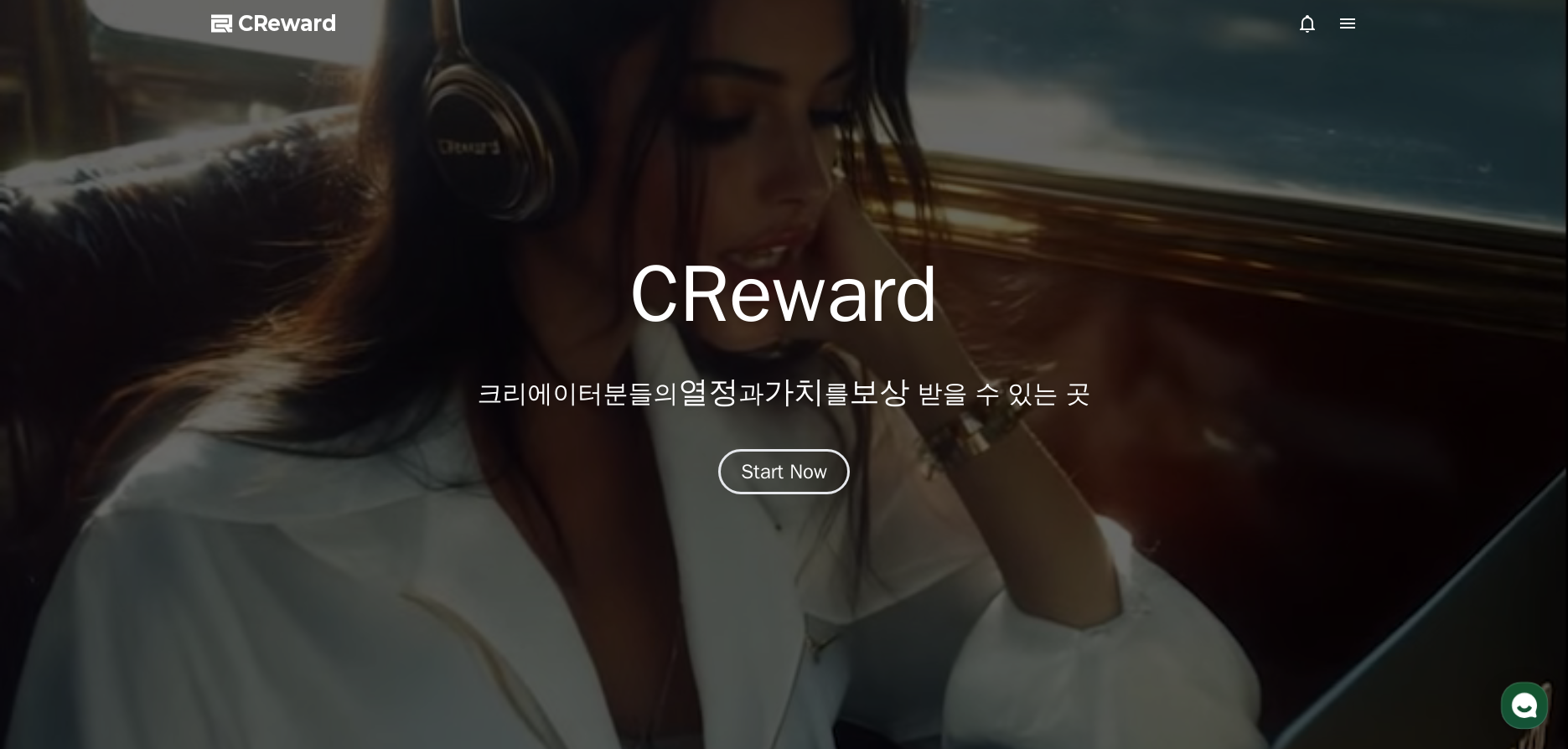 click 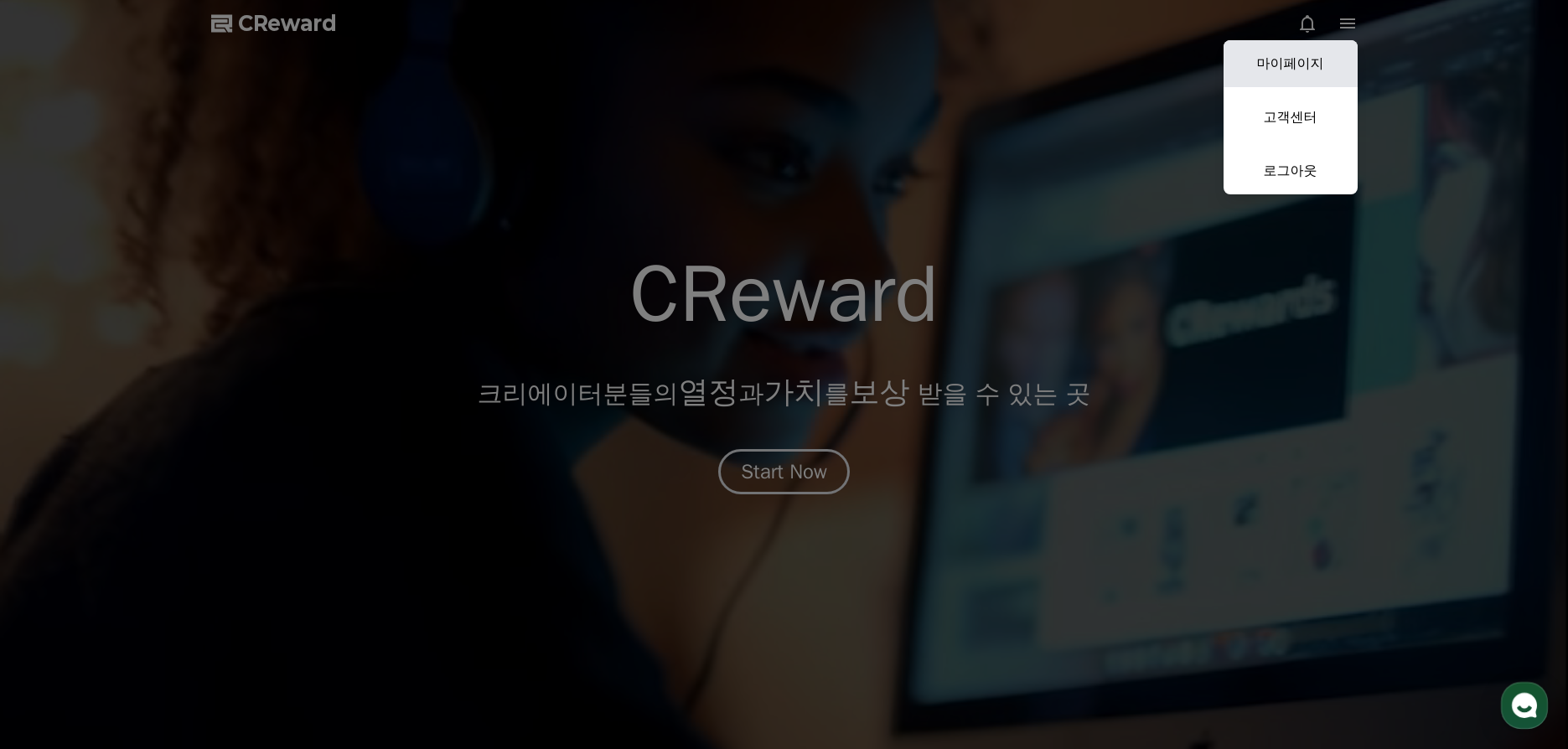 click on "마이페이지" at bounding box center (1291, 64) 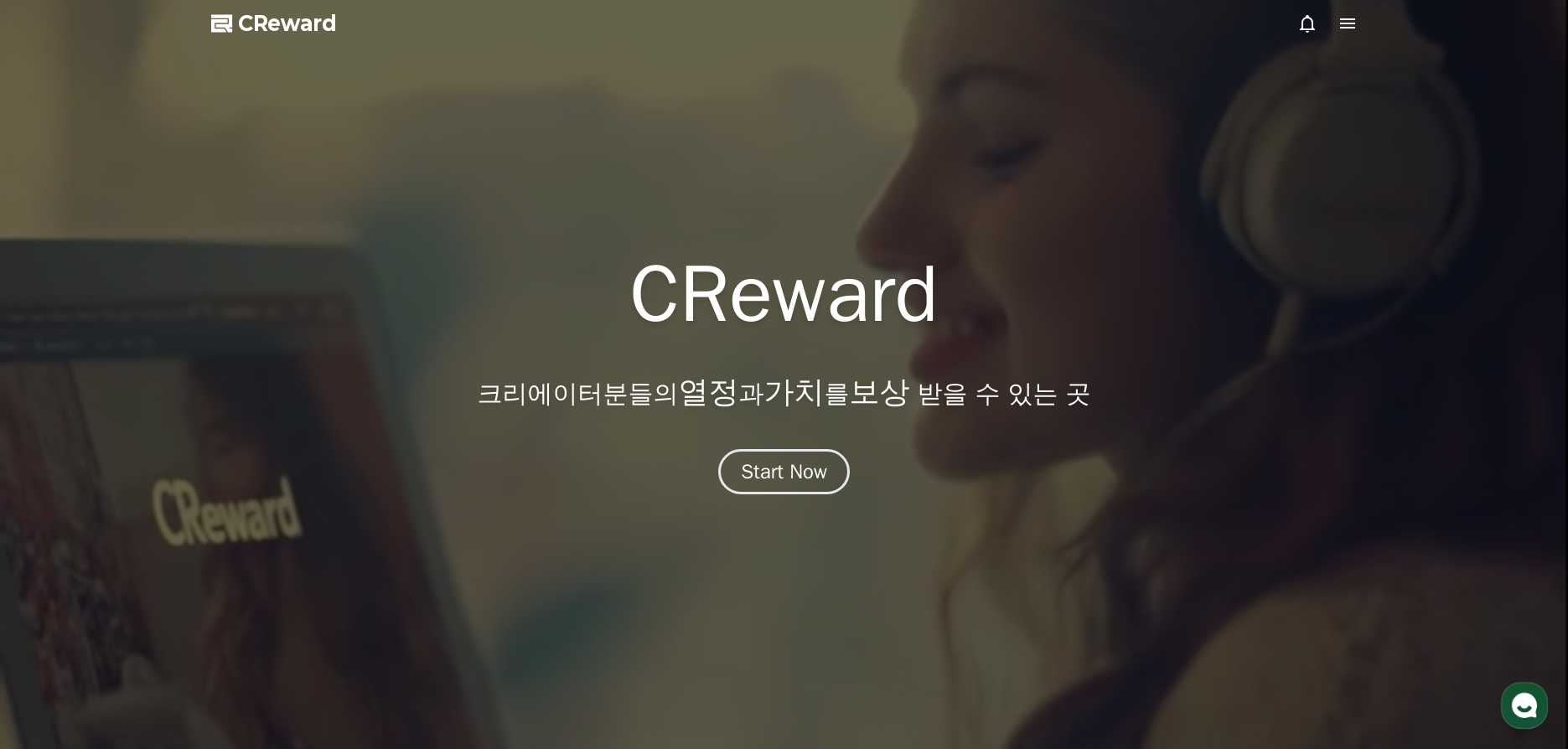 select on "**********" 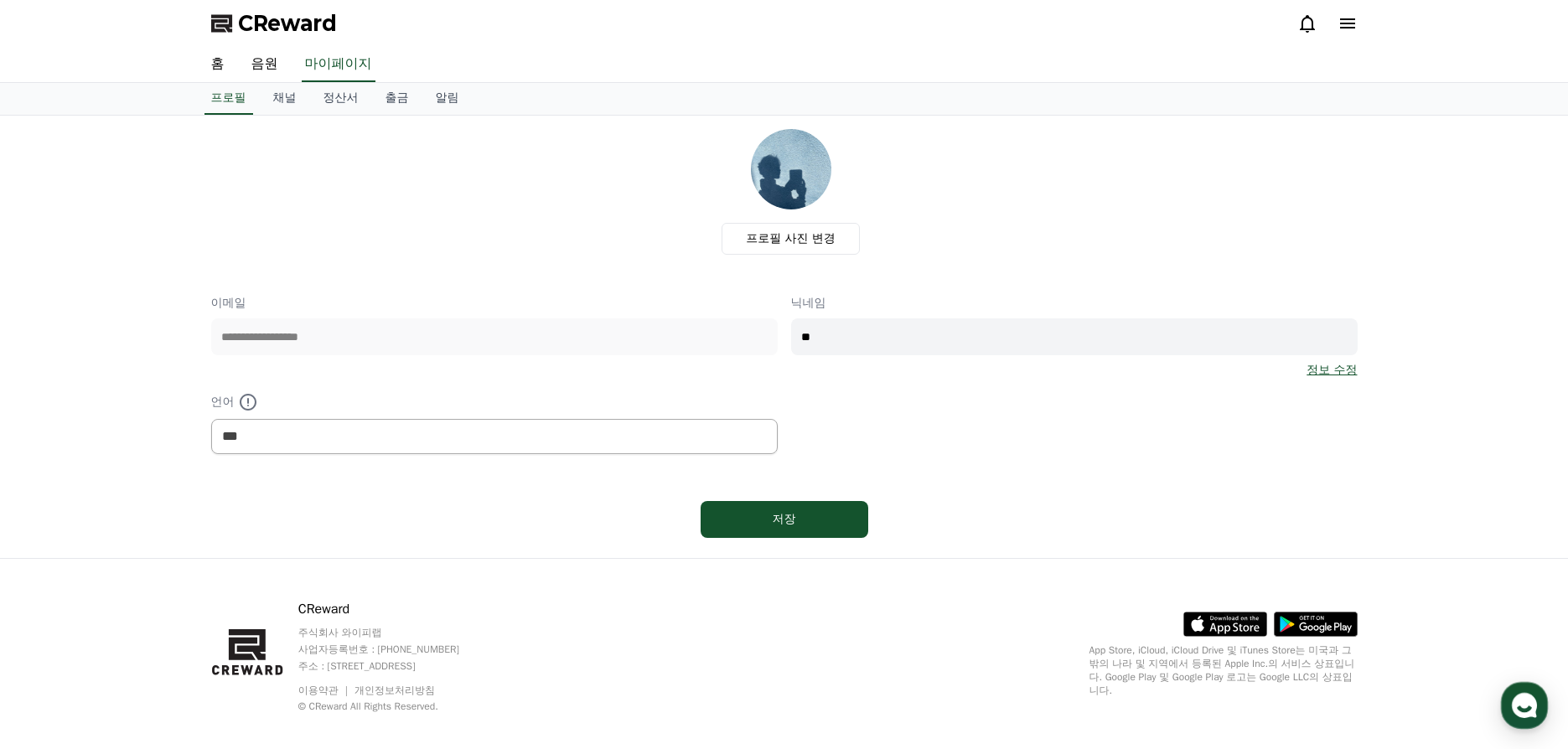 scroll, scrollTop: 18, scrollLeft: 0, axis: vertical 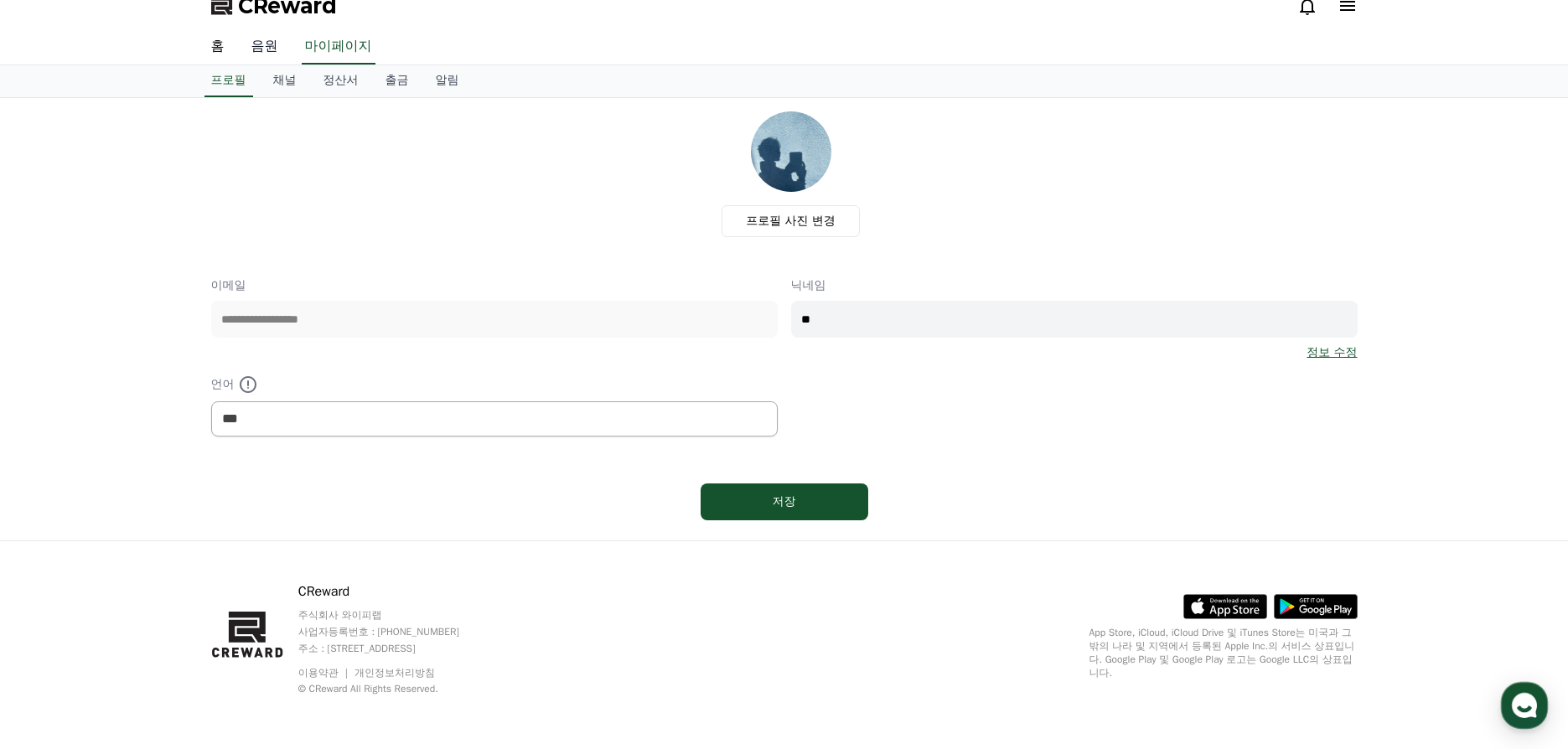 click on "음원" at bounding box center (265, 47) 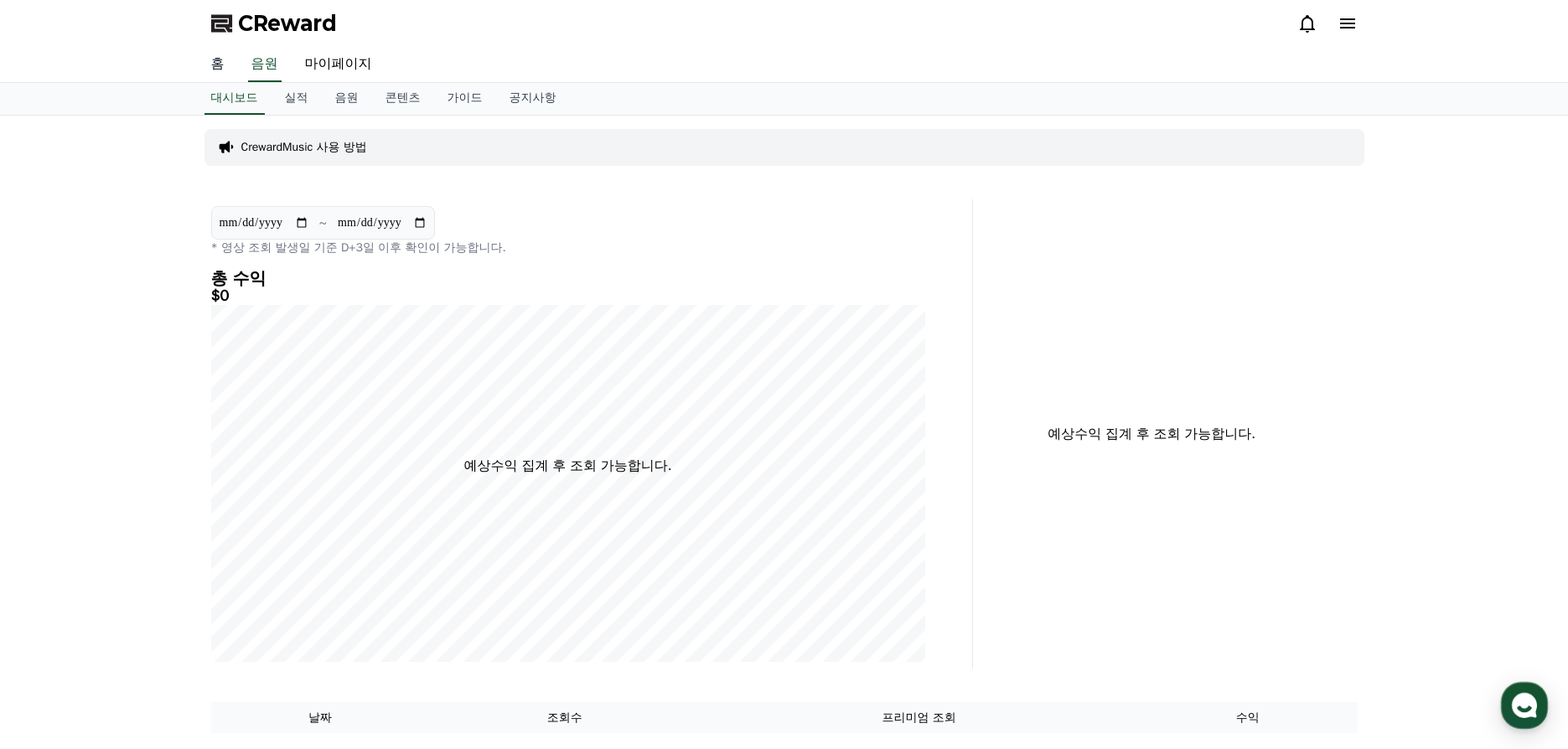 click on "홈" at bounding box center (218, 65) 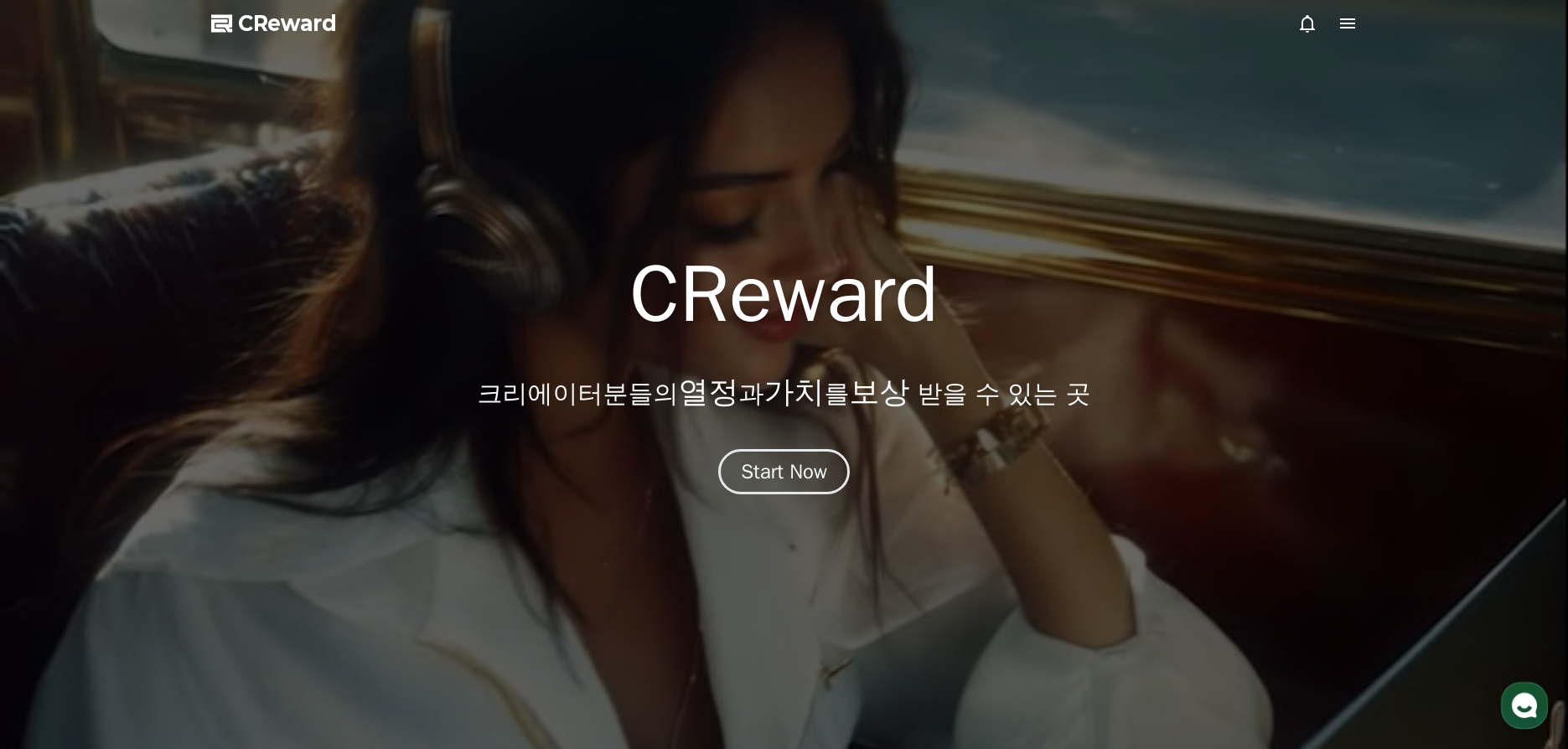 click 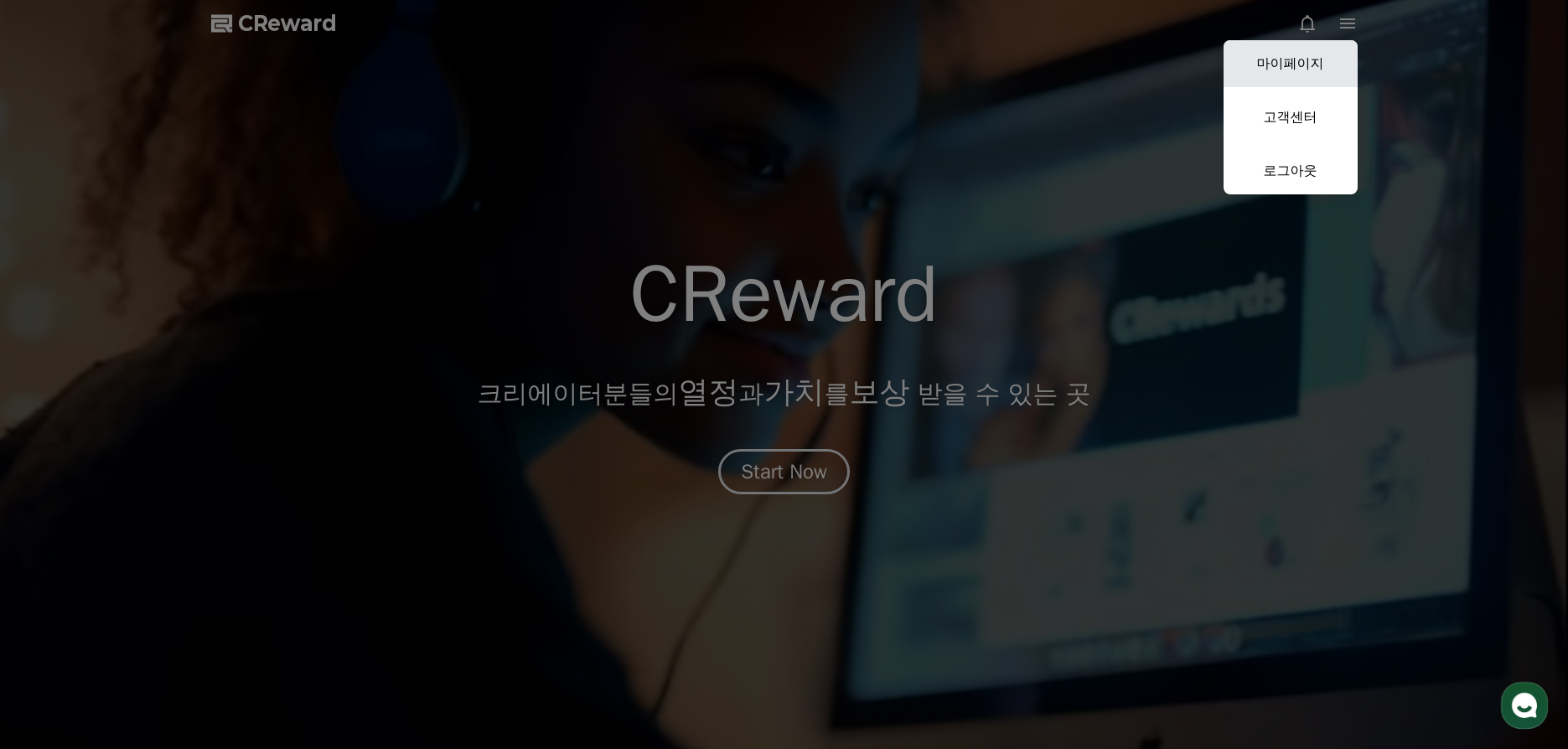 click on "마이페이지" at bounding box center (1291, 64) 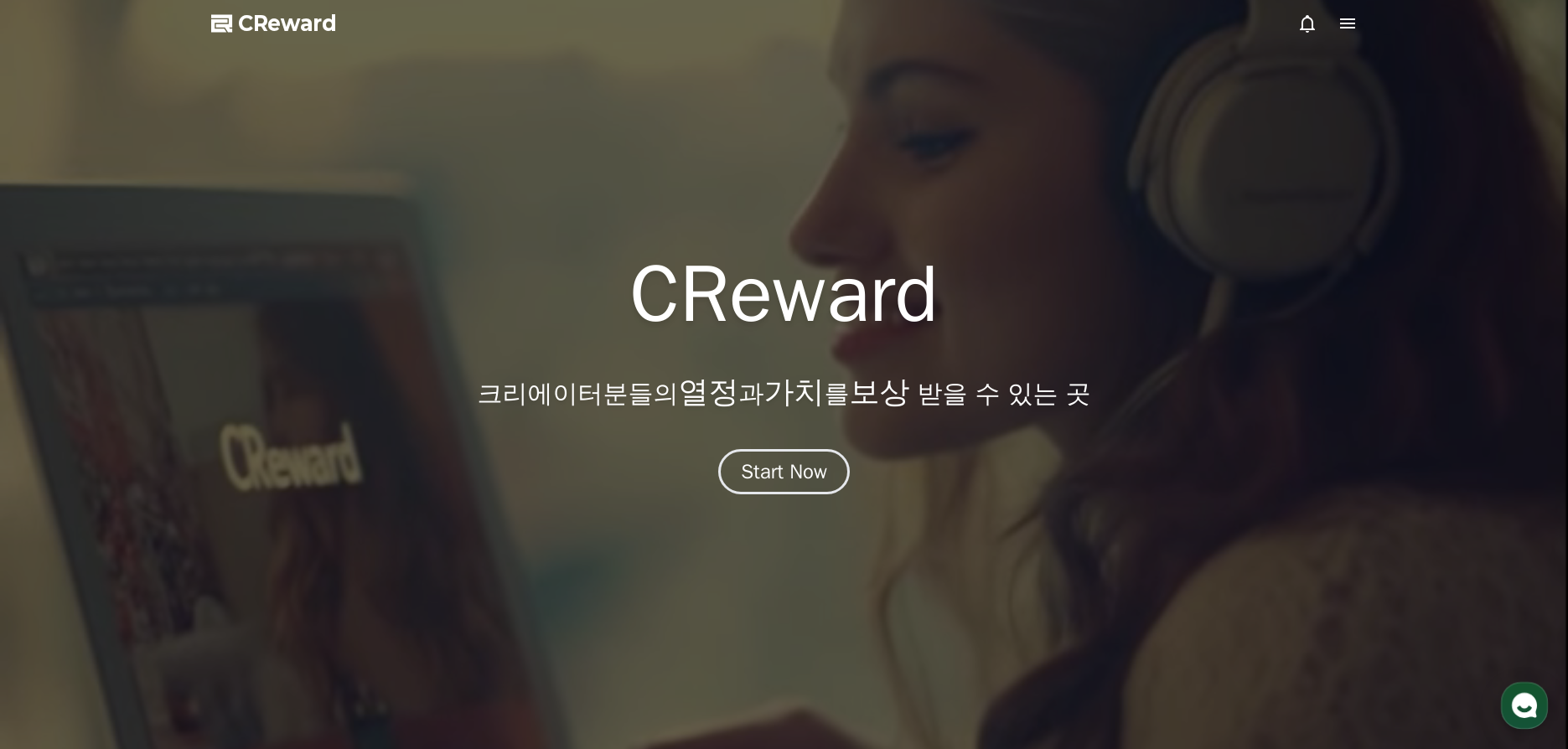 select on "**********" 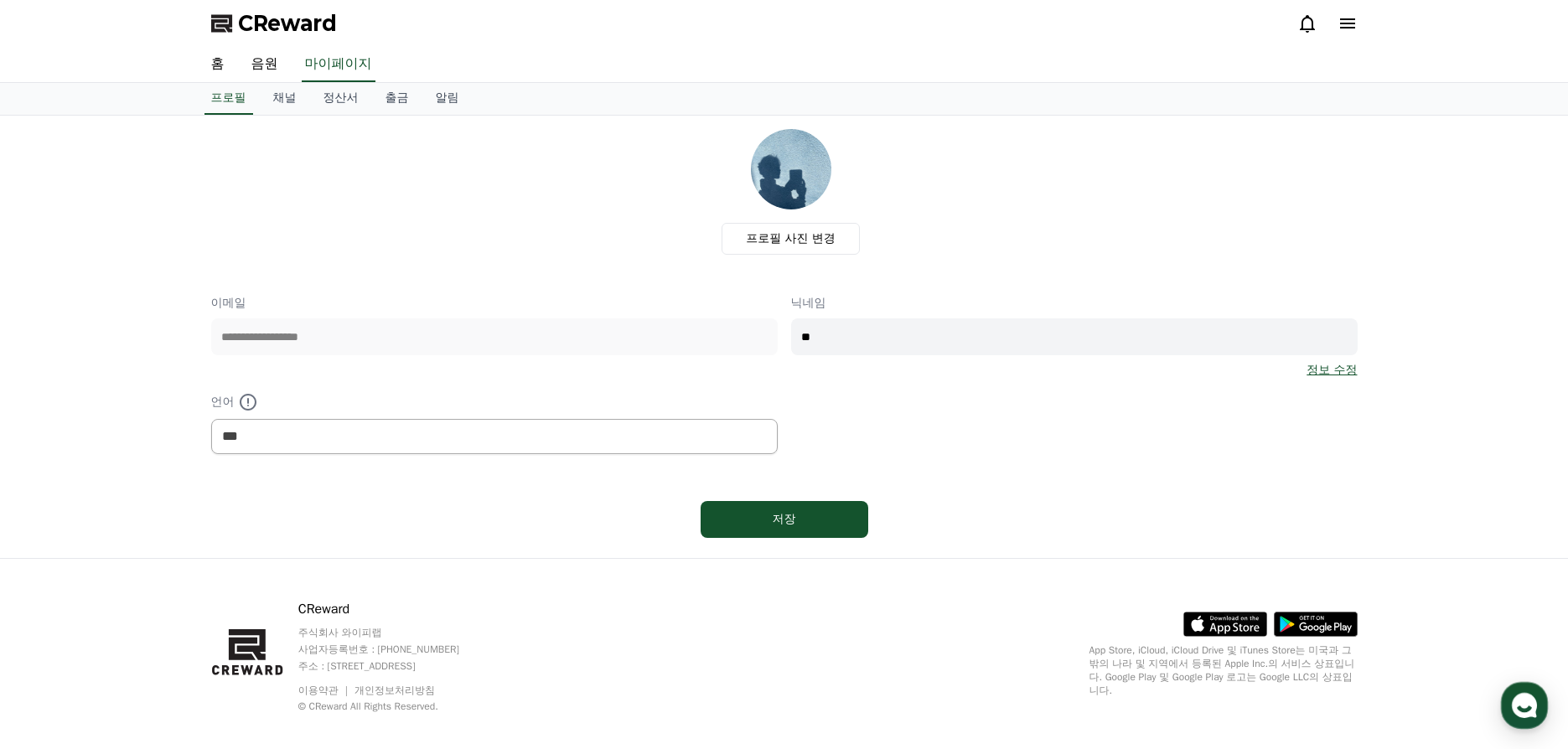 click on "프로필 채널 정산서 출금 알림" at bounding box center (784, 99) 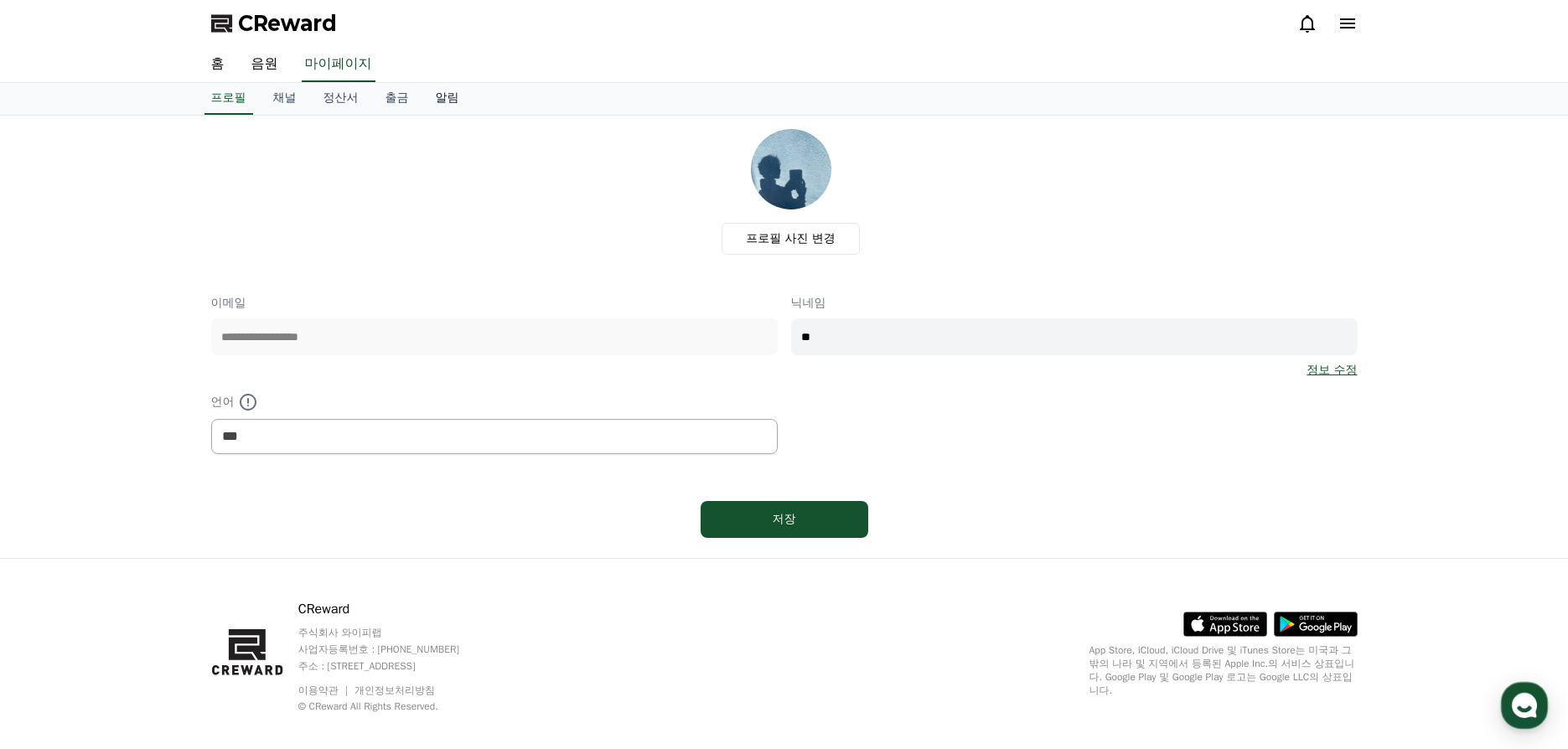 click on "알림" at bounding box center [448, 99] 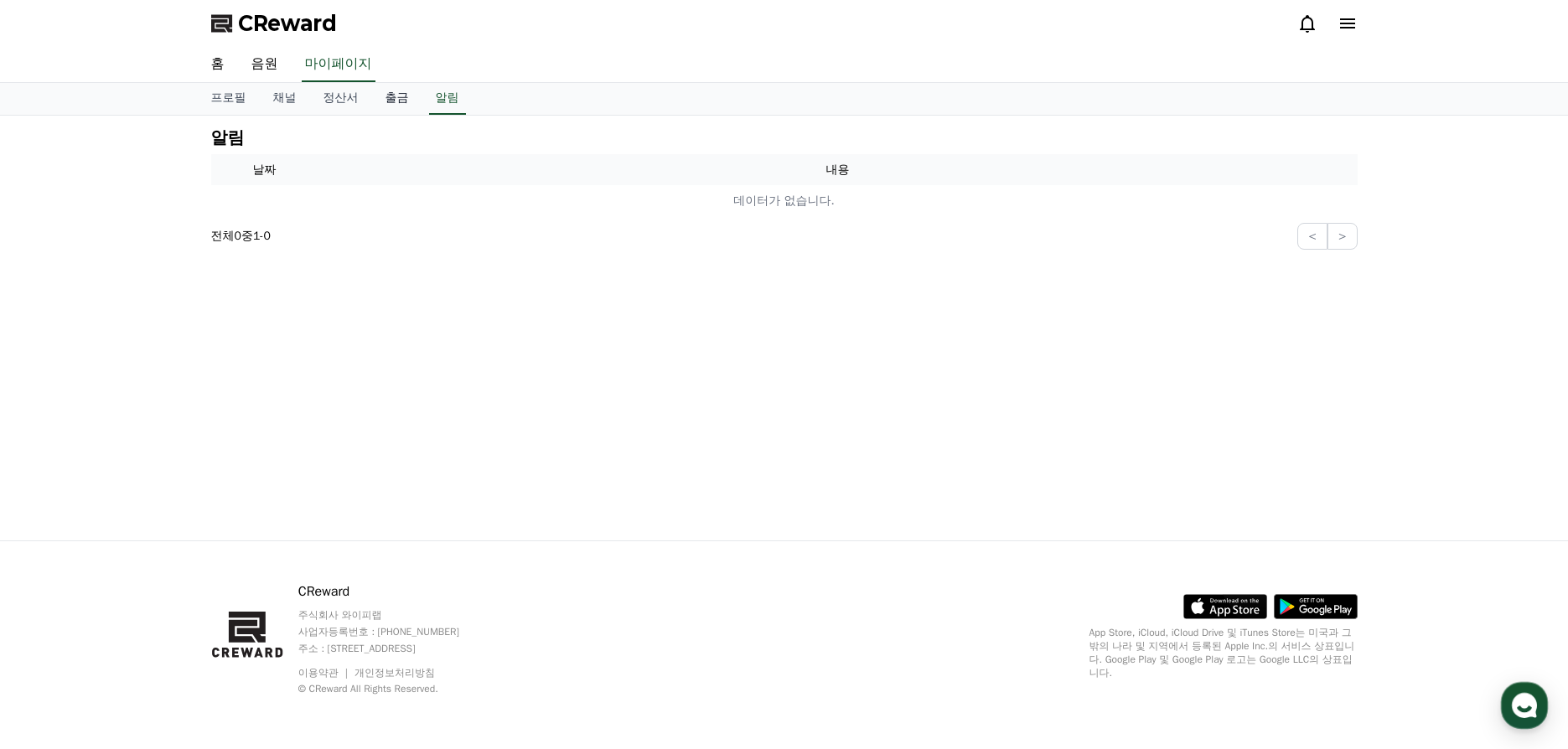 click on "출금" at bounding box center [397, 99] 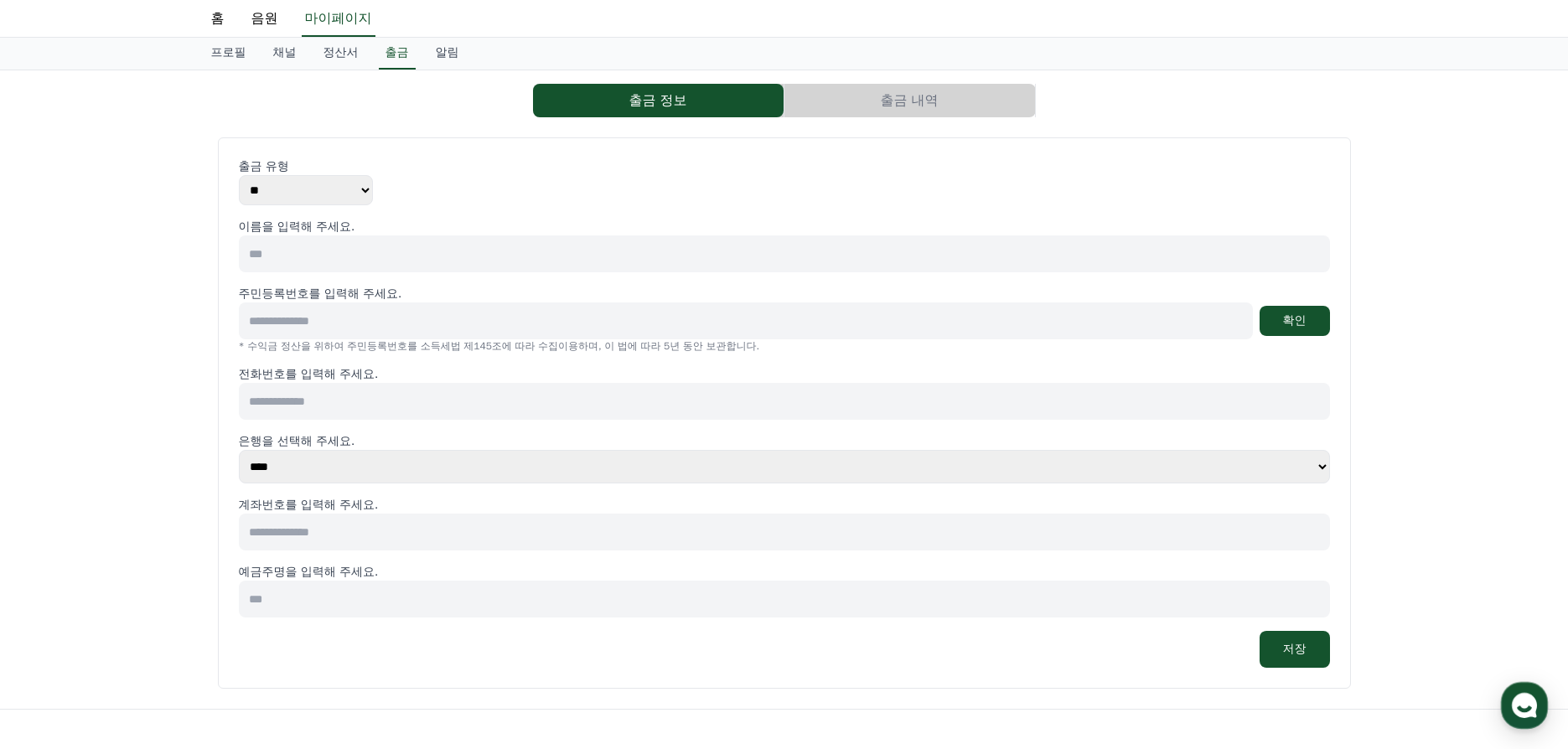 scroll, scrollTop: 0, scrollLeft: 0, axis: both 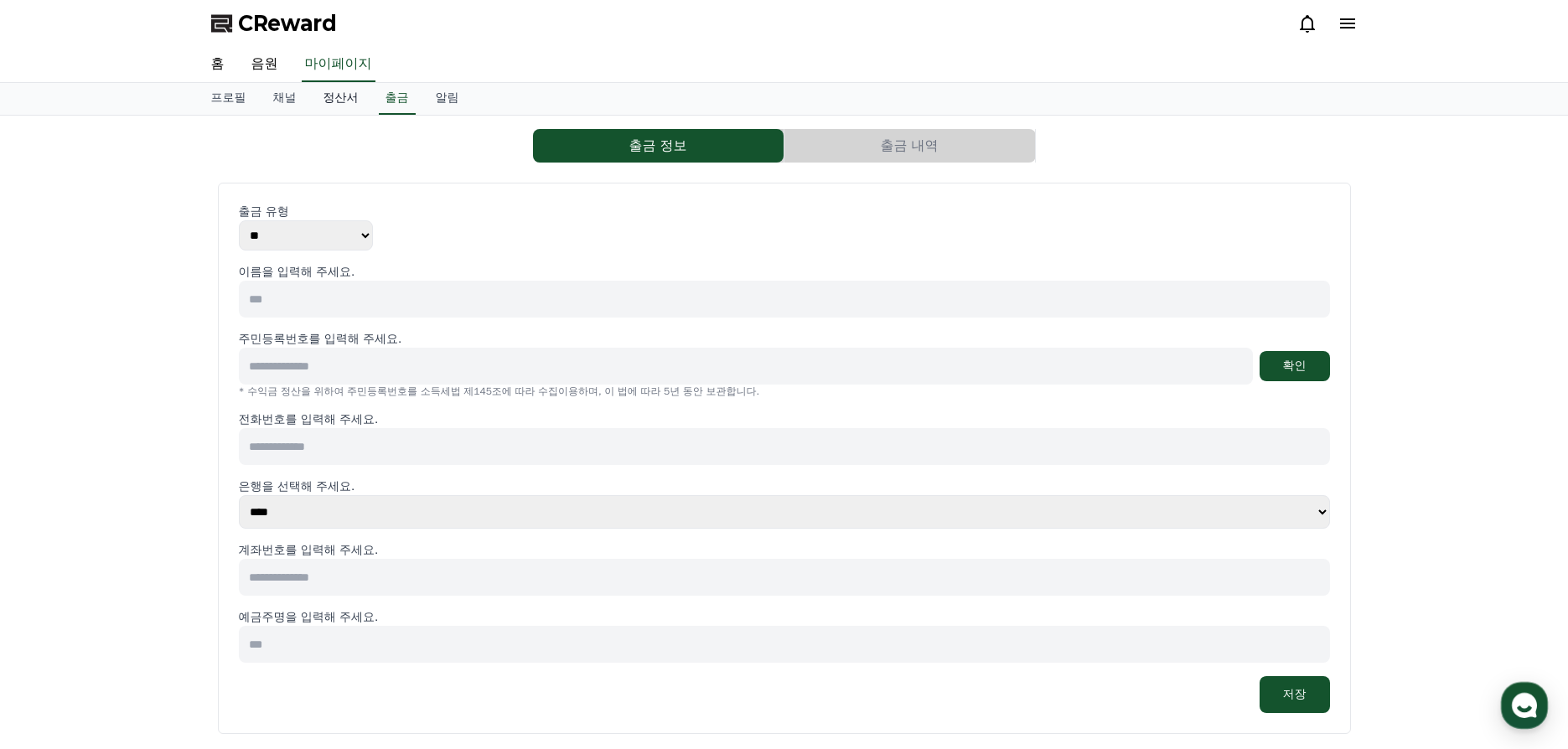 click on "정산서" at bounding box center [341, 99] 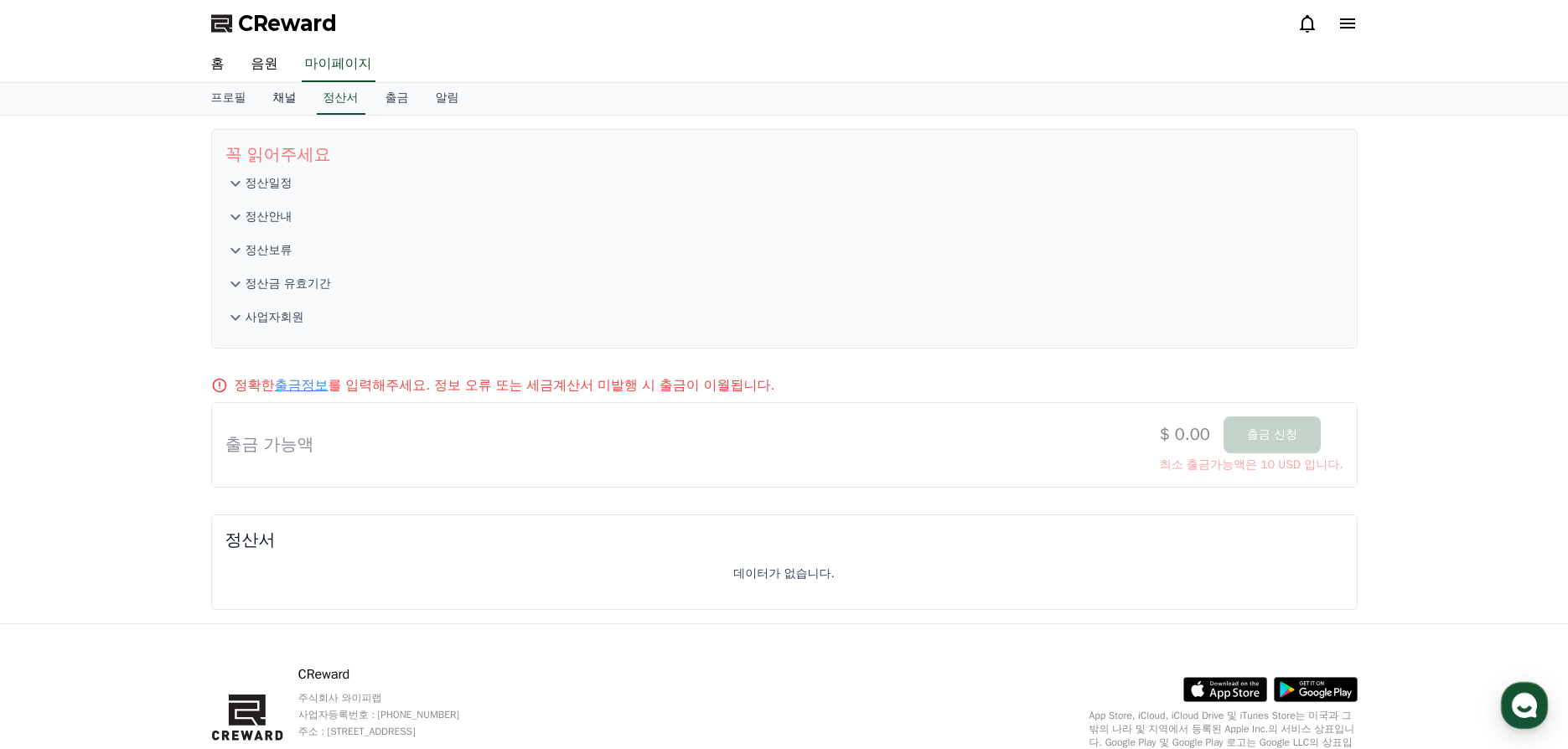 click on "채널" at bounding box center [285, 99] 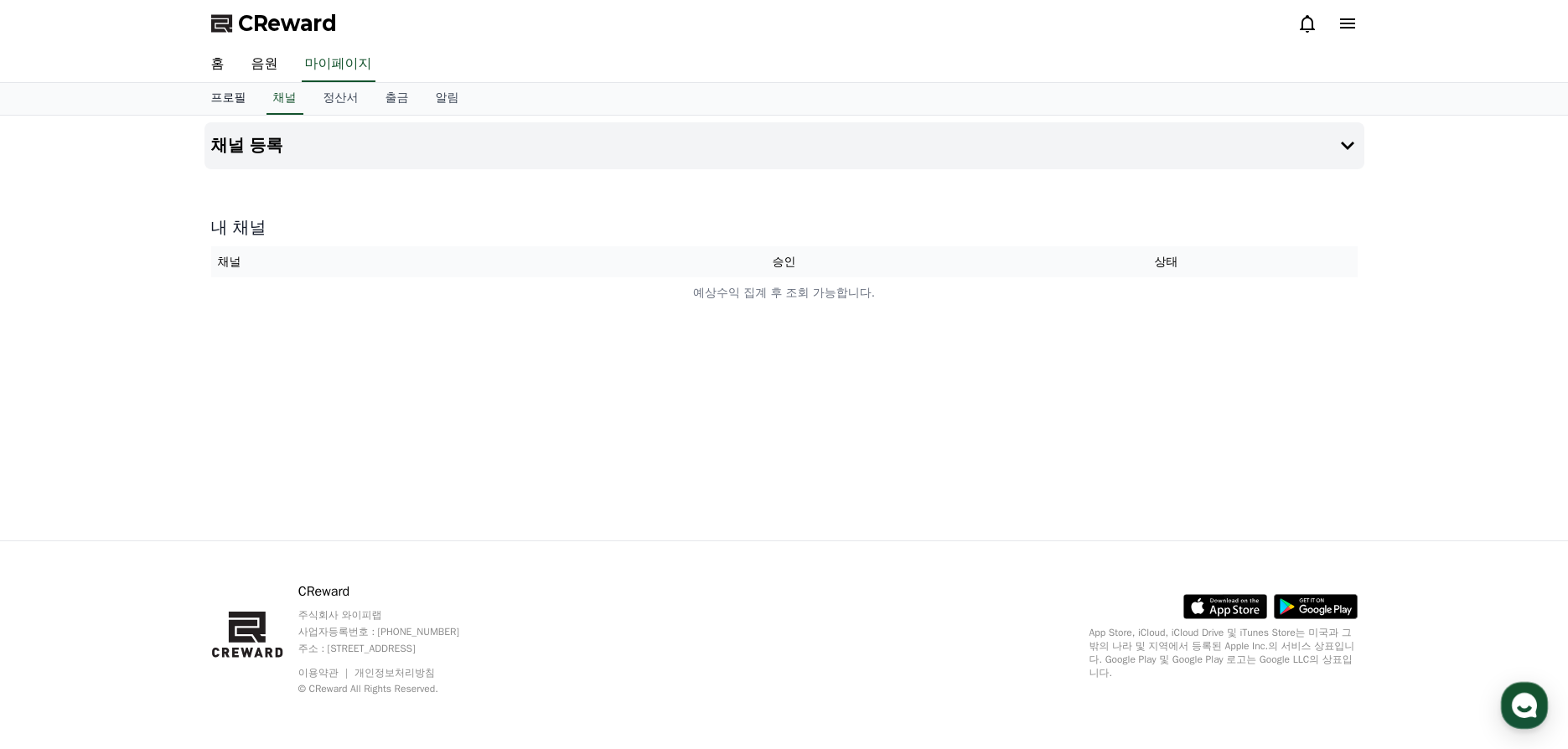 click on "프로필" at bounding box center [229, 99] 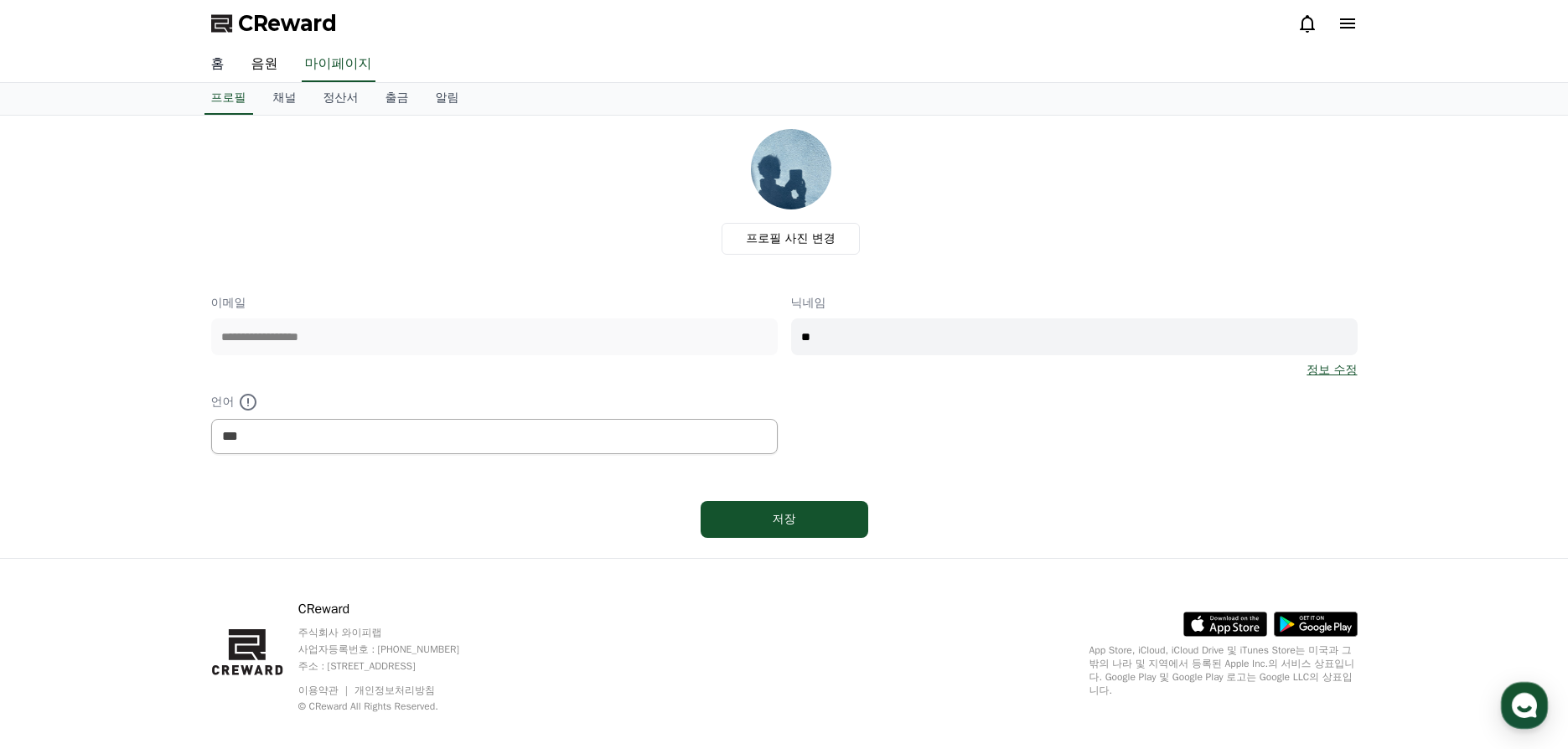 click on "홈" at bounding box center (218, 65) 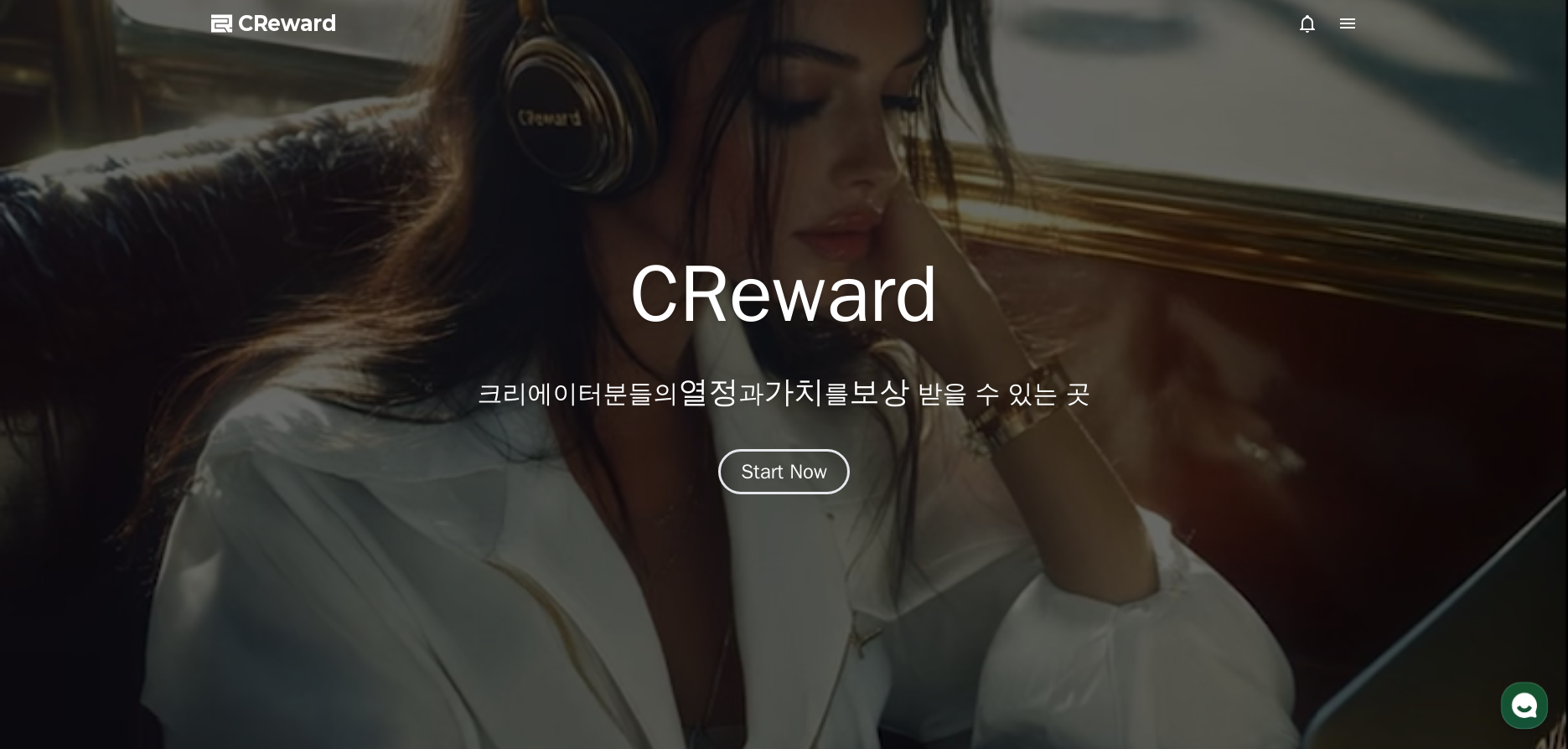 click at bounding box center (784, 374) 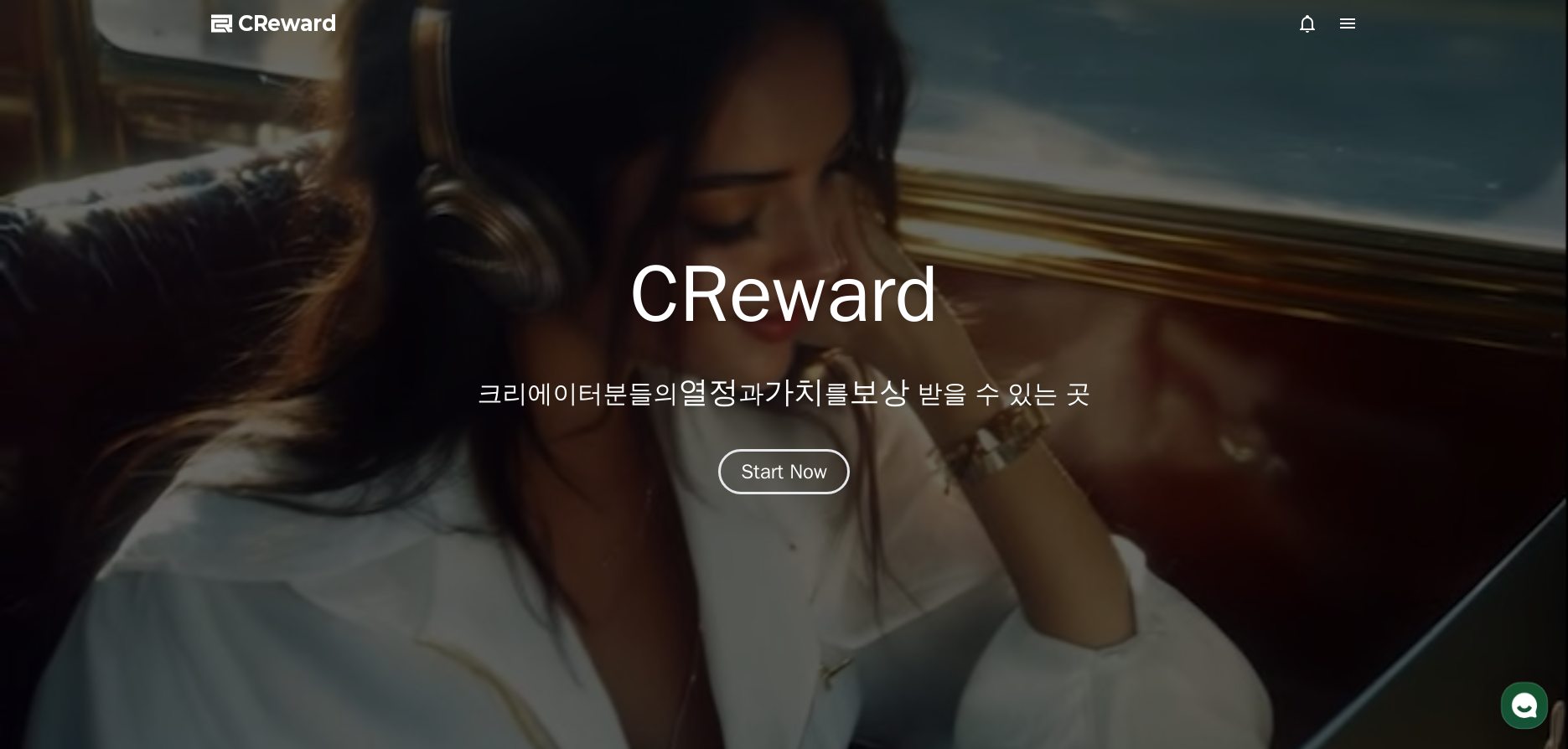 click 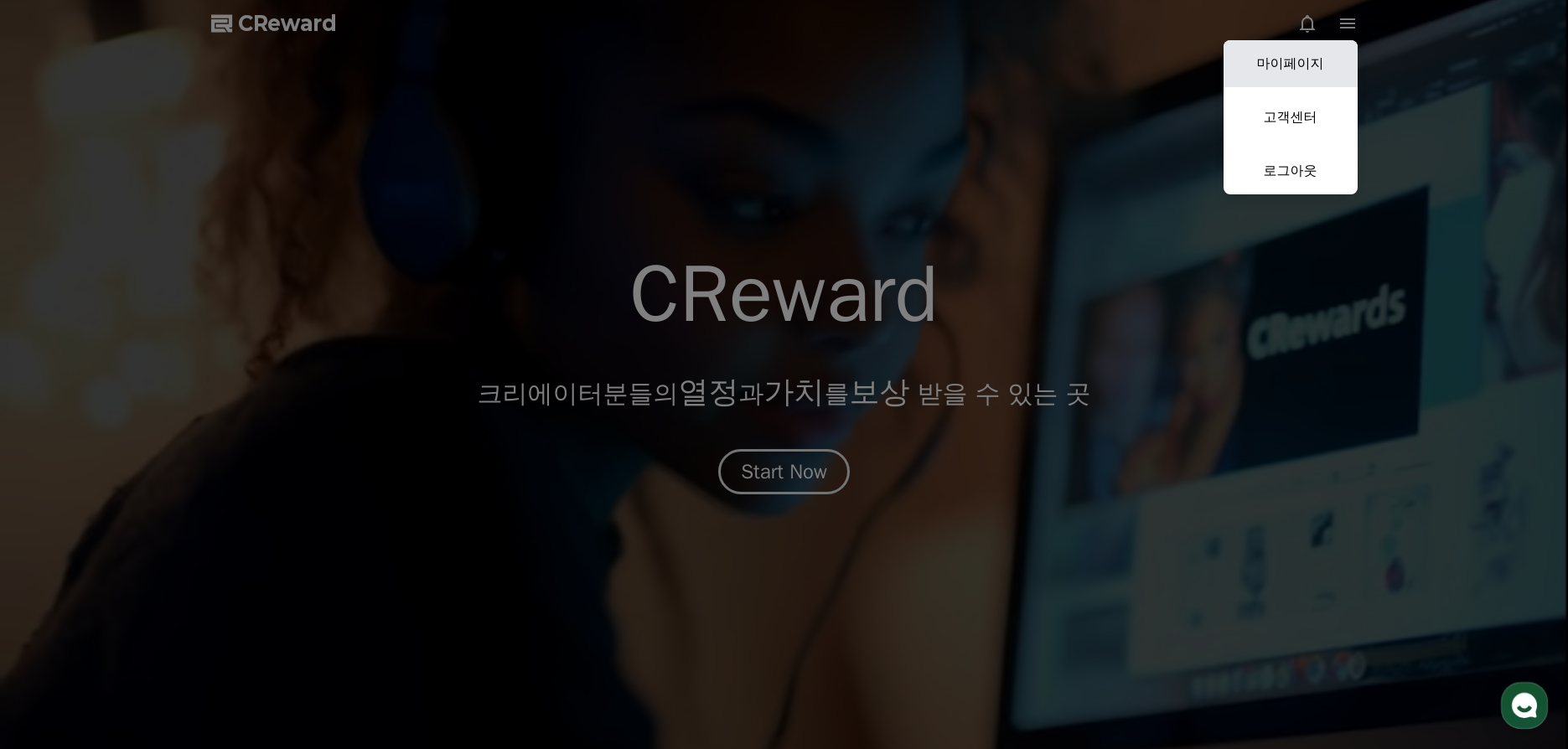 click on "마이페이지" at bounding box center [1291, 64] 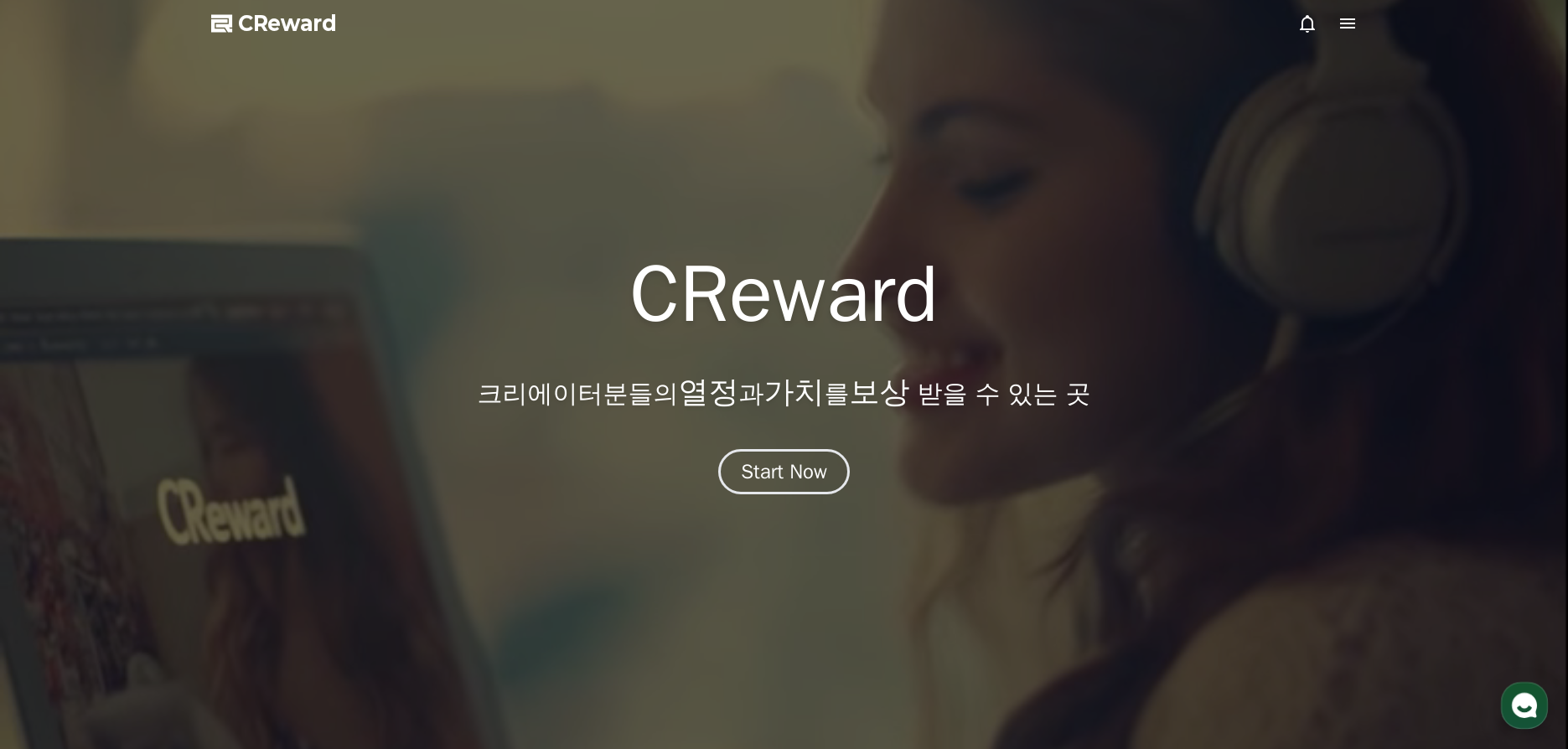 select on "**********" 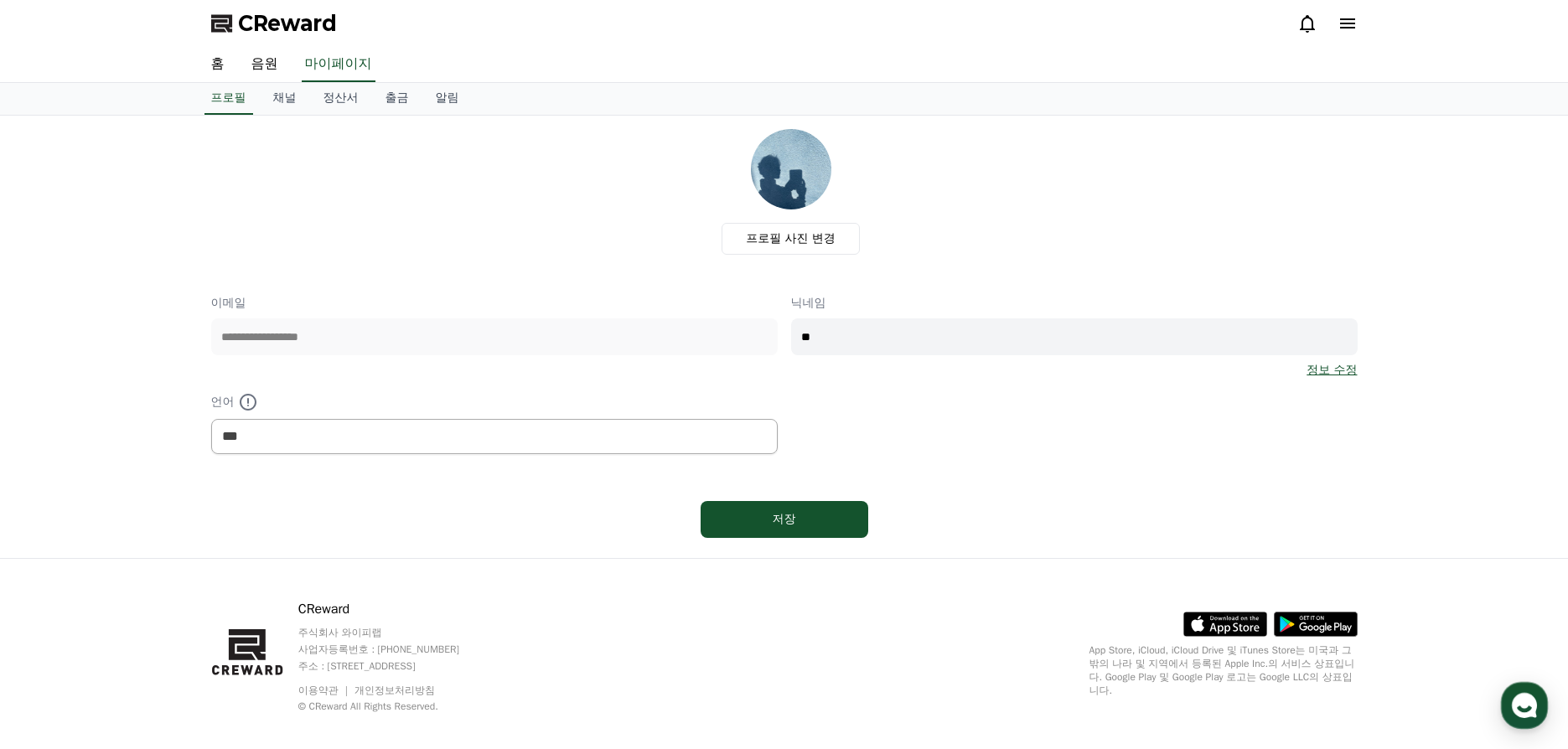 click 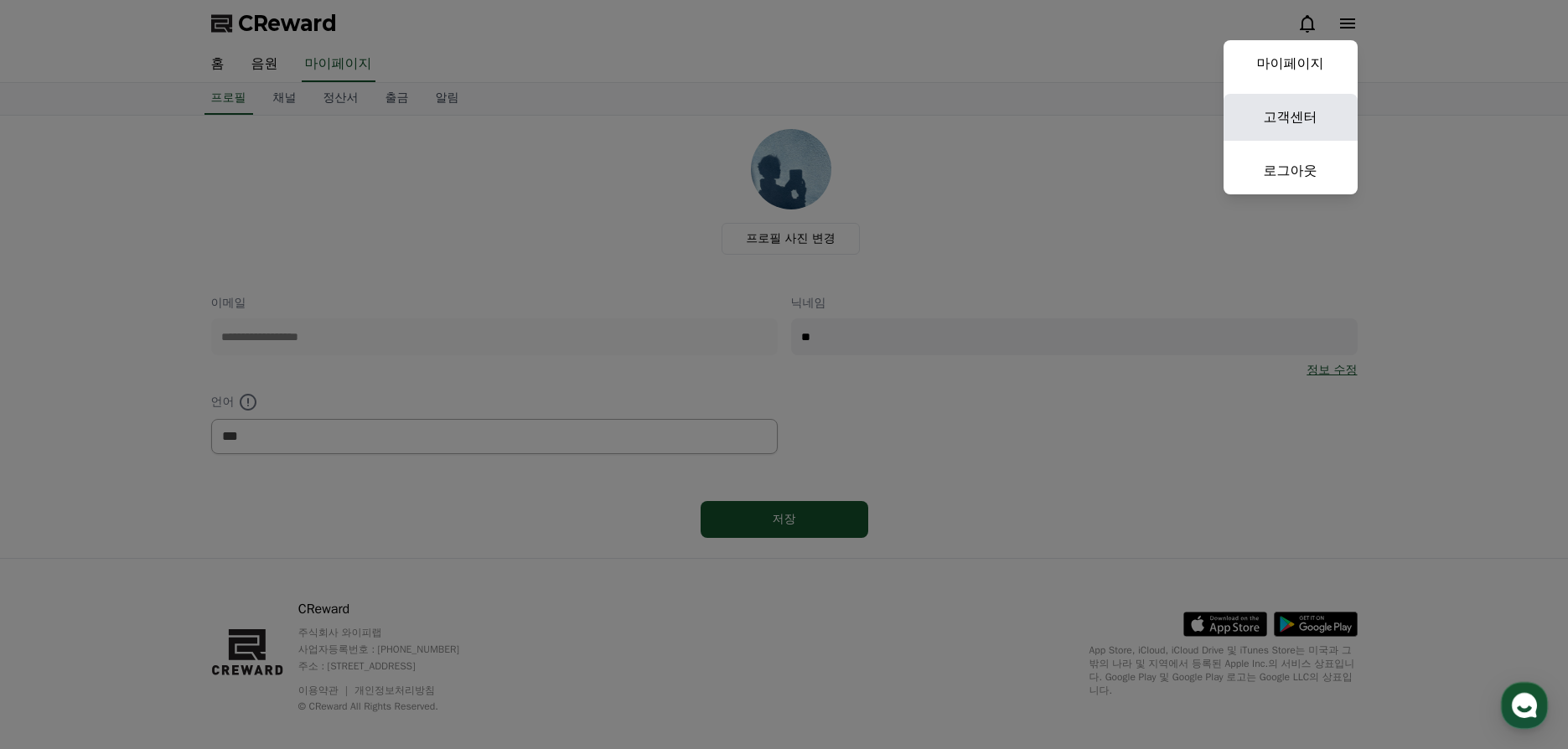 click on "고객센터" at bounding box center (1291, 117) 